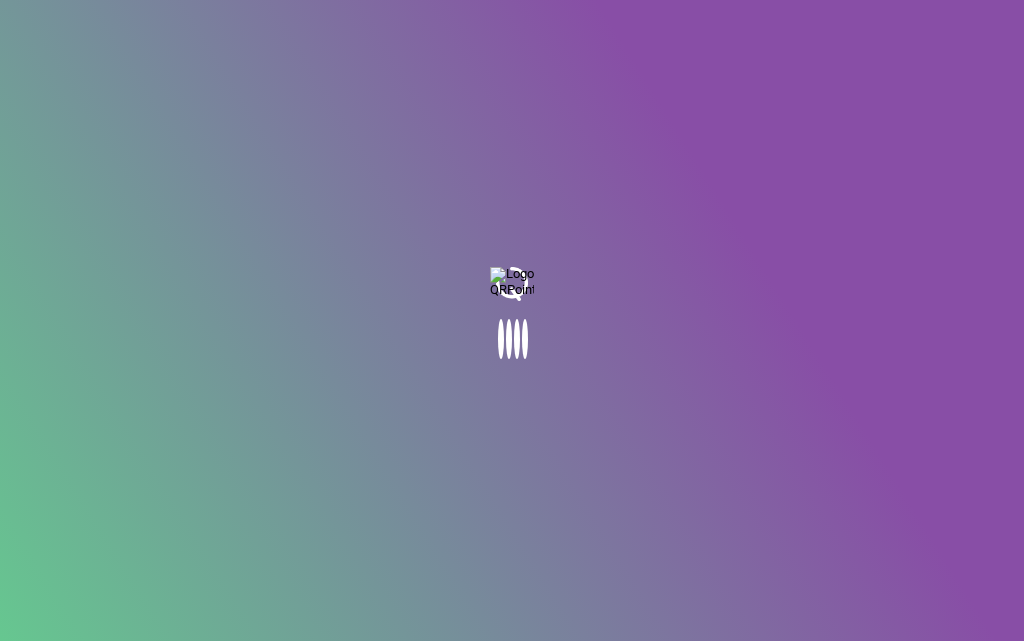 scroll, scrollTop: 0, scrollLeft: 0, axis: both 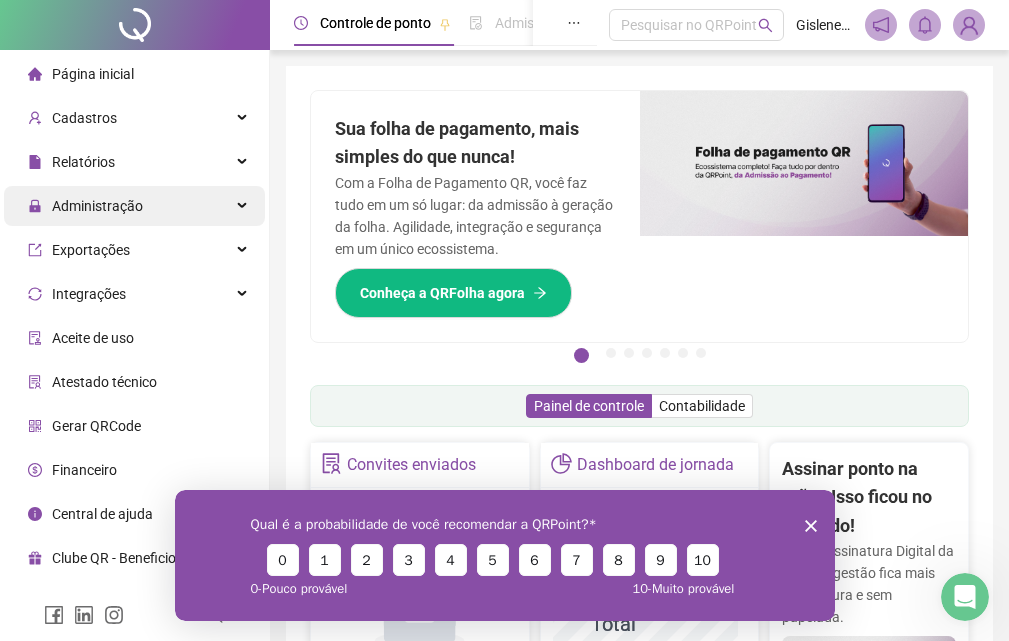 click on "Administração" at bounding box center (134, 206) 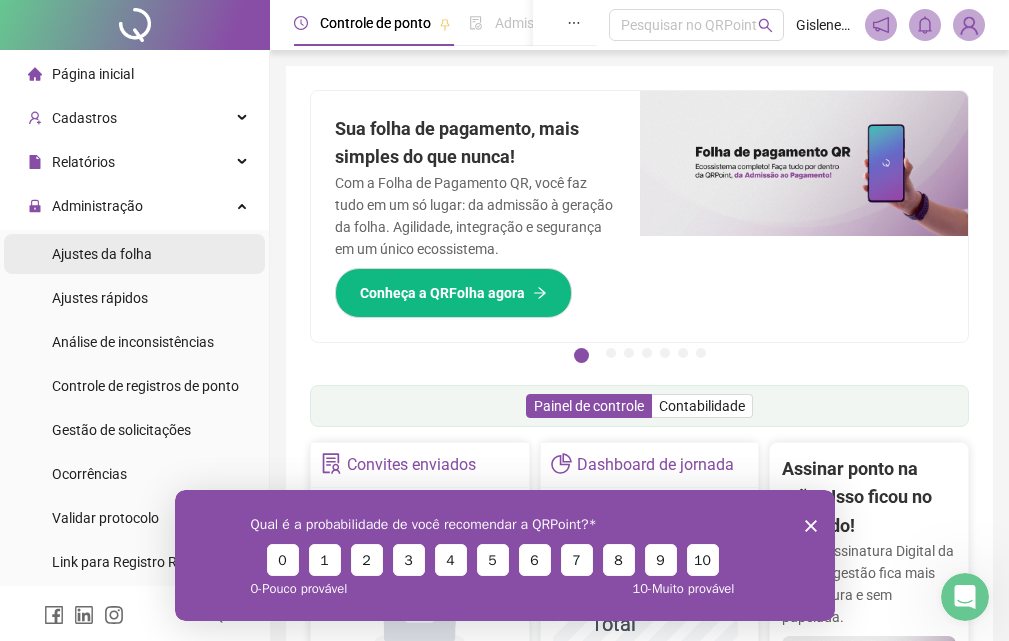 click on "Ajustes da folha" at bounding box center [134, 254] 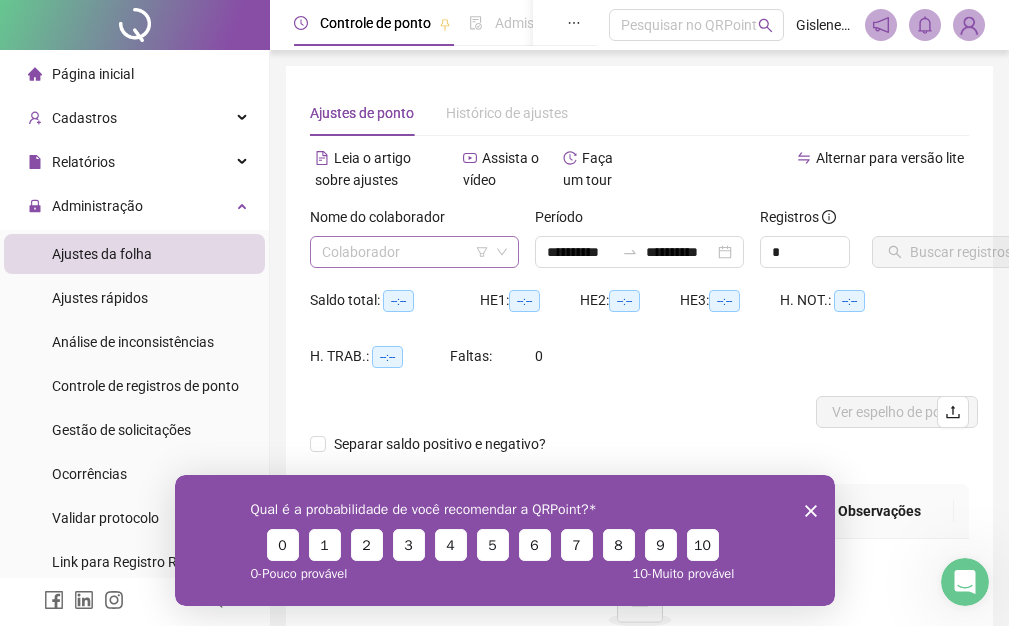 click at bounding box center (405, 252) 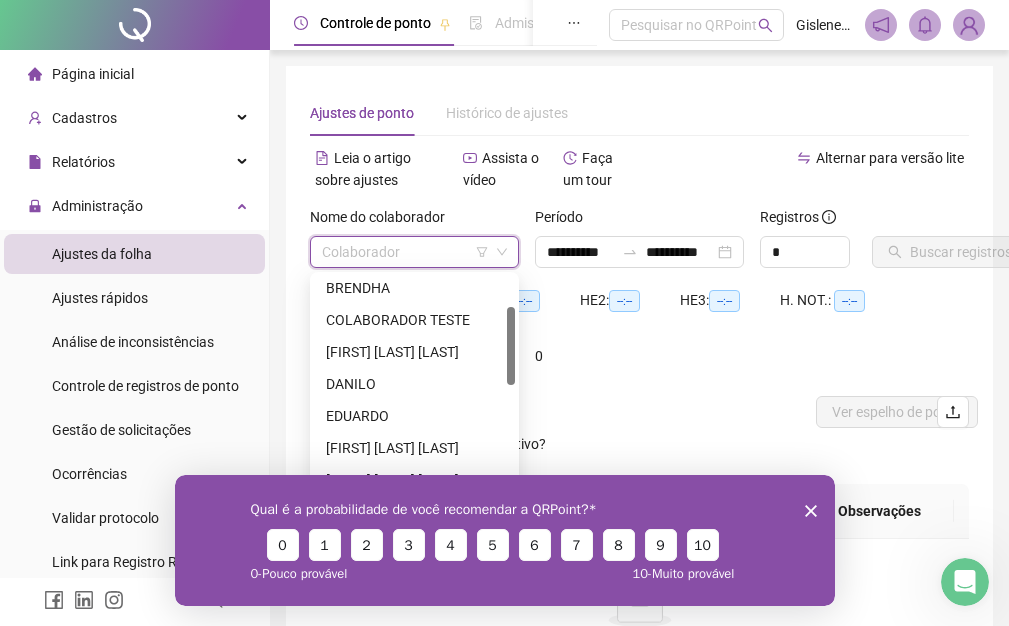scroll, scrollTop: 200, scrollLeft: 0, axis: vertical 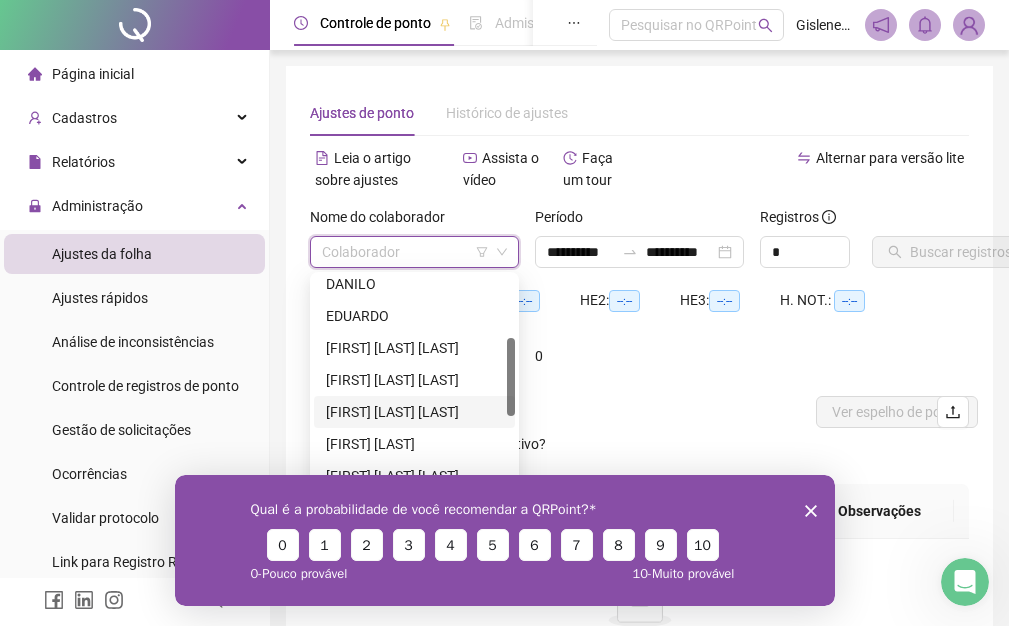click on "GISLENE PALOMA HENRIQUE RODRIGUES" at bounding box center (414, 412) 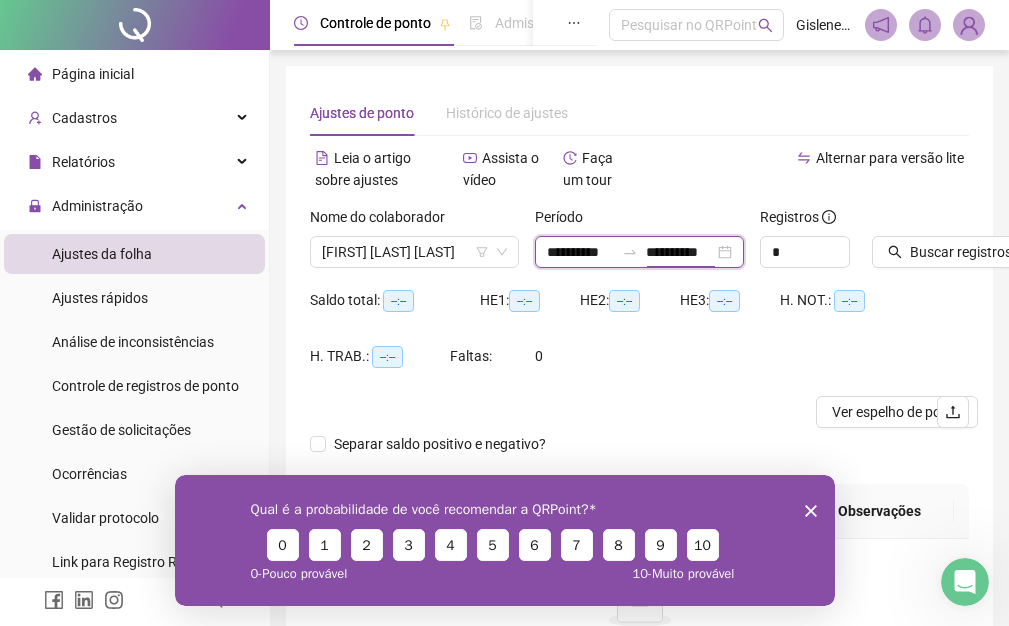 click on "**********" at bounding box center [679, 252] 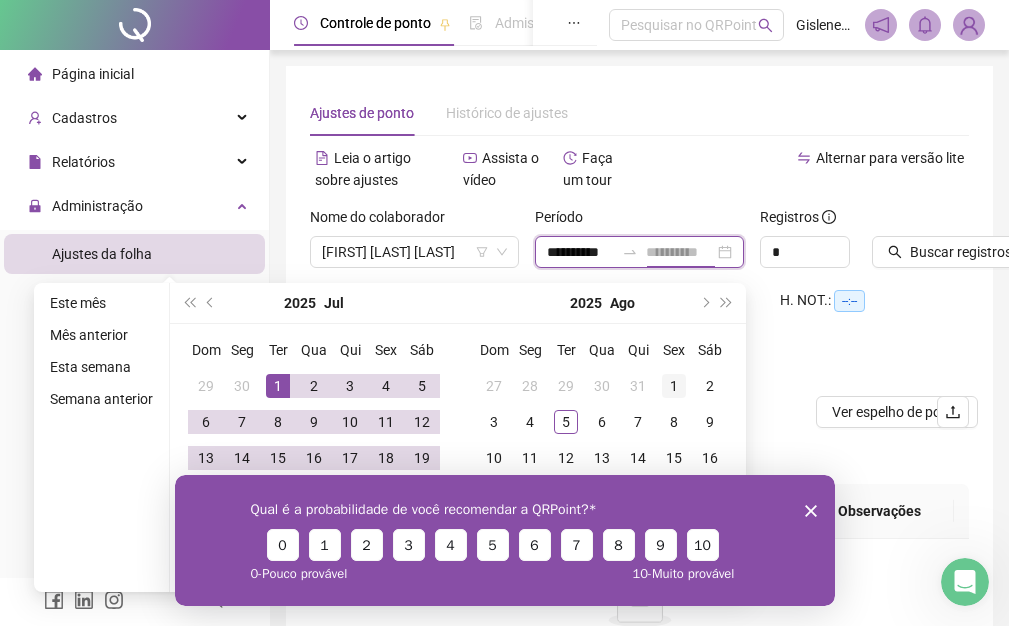 type on "**********" 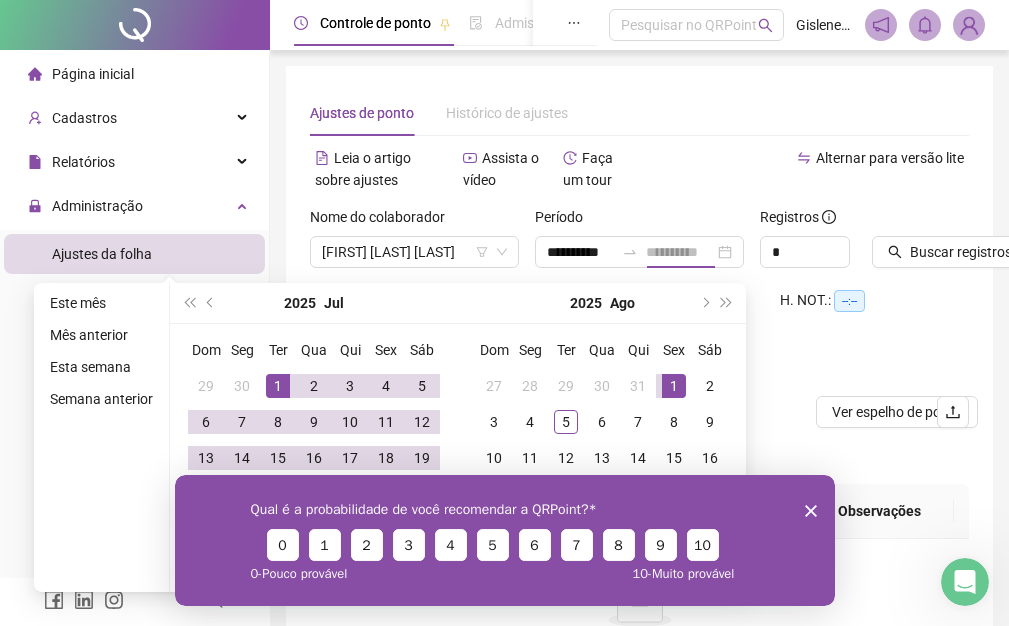 click on "1" at bounding box center [674, 386] 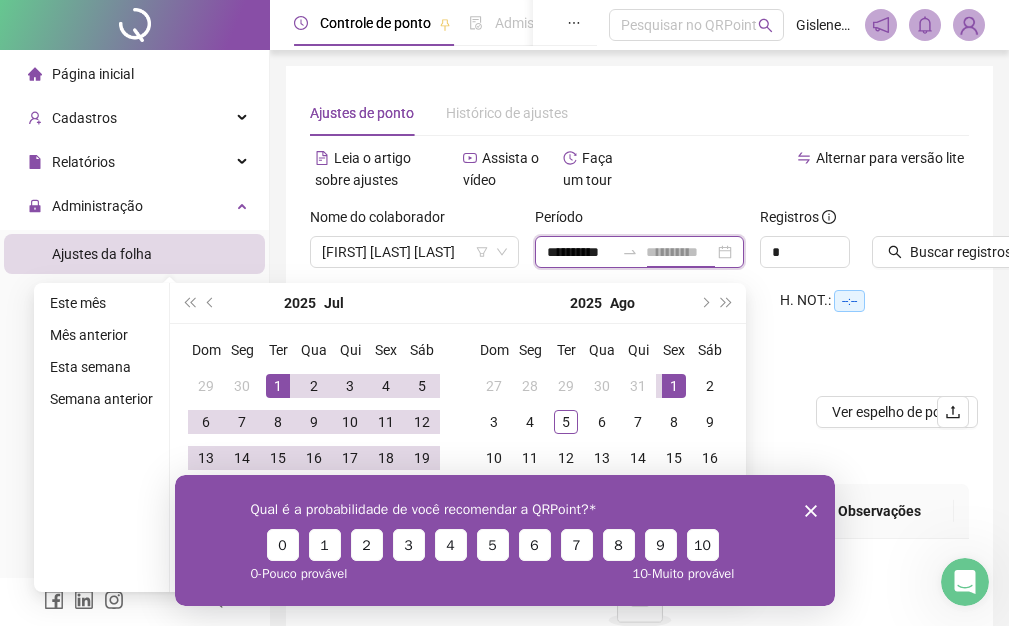 scroll, scrollTop: 0, scrollLeft: 3, axis: horizontal 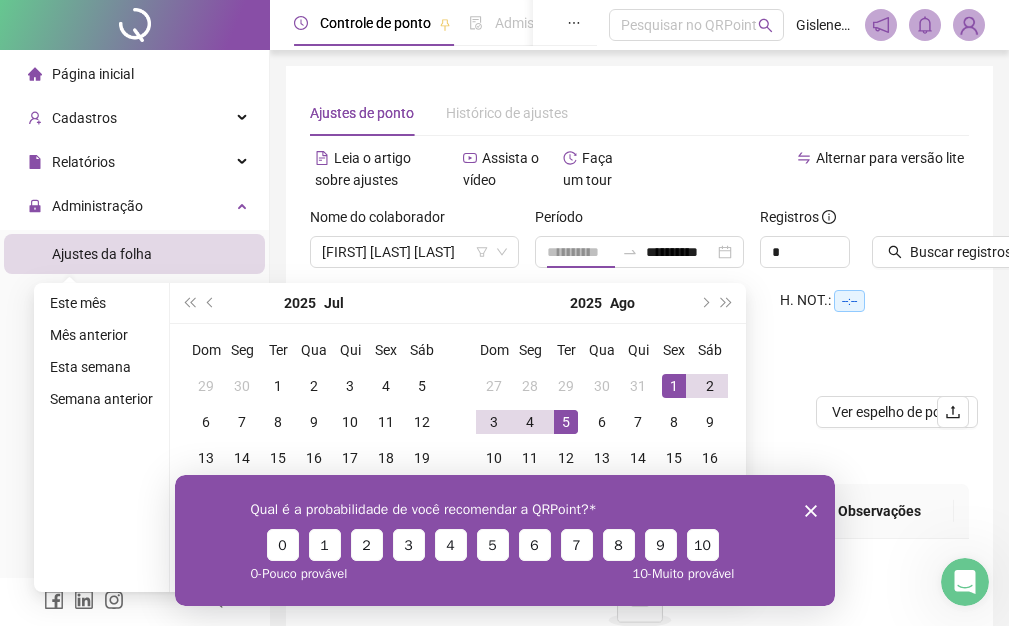 click on "5" at bounding box center [566, 422] 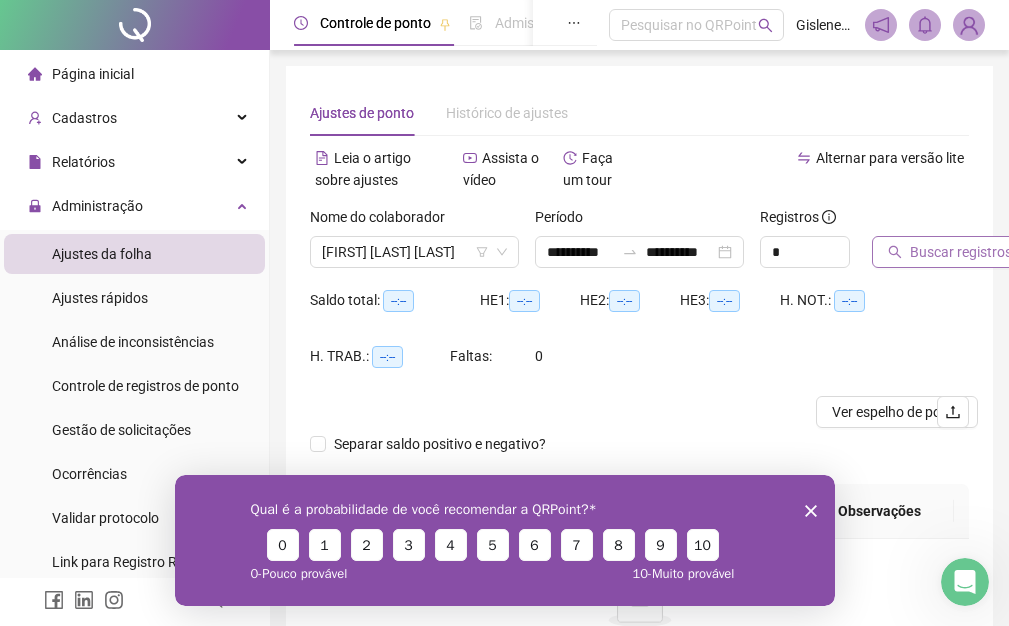 click 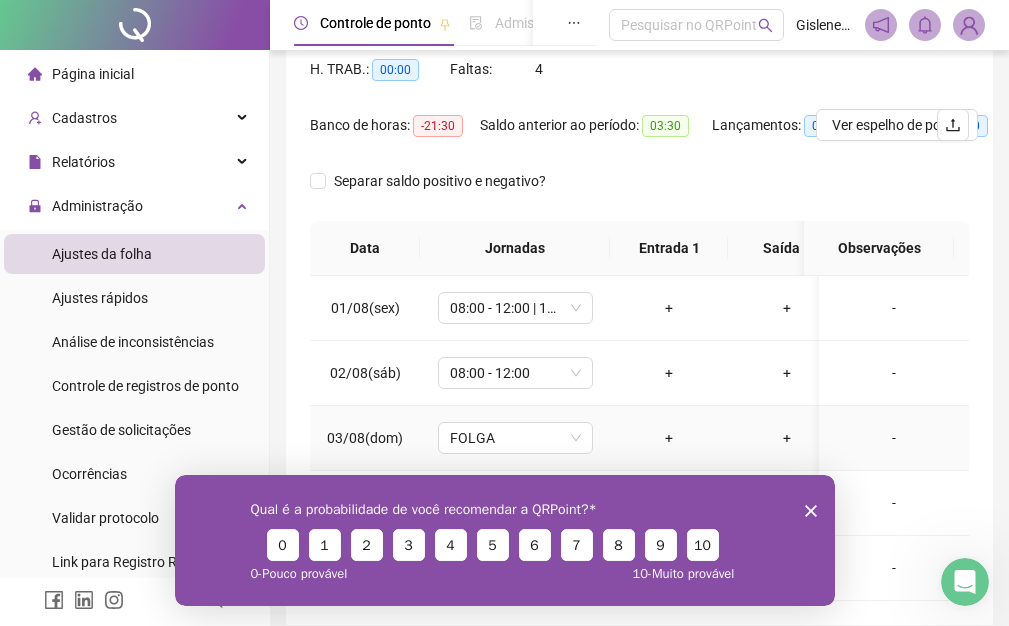scroll, scrollTop: 387, scrollLeft: 0, axis: vertical 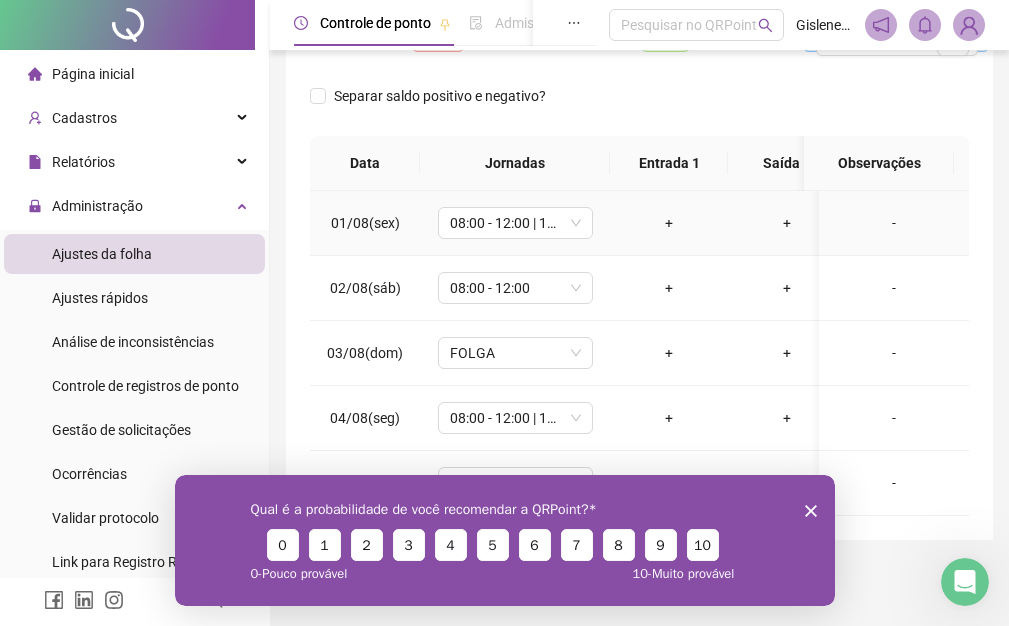 click on "+" at bounding box center (669, 223) 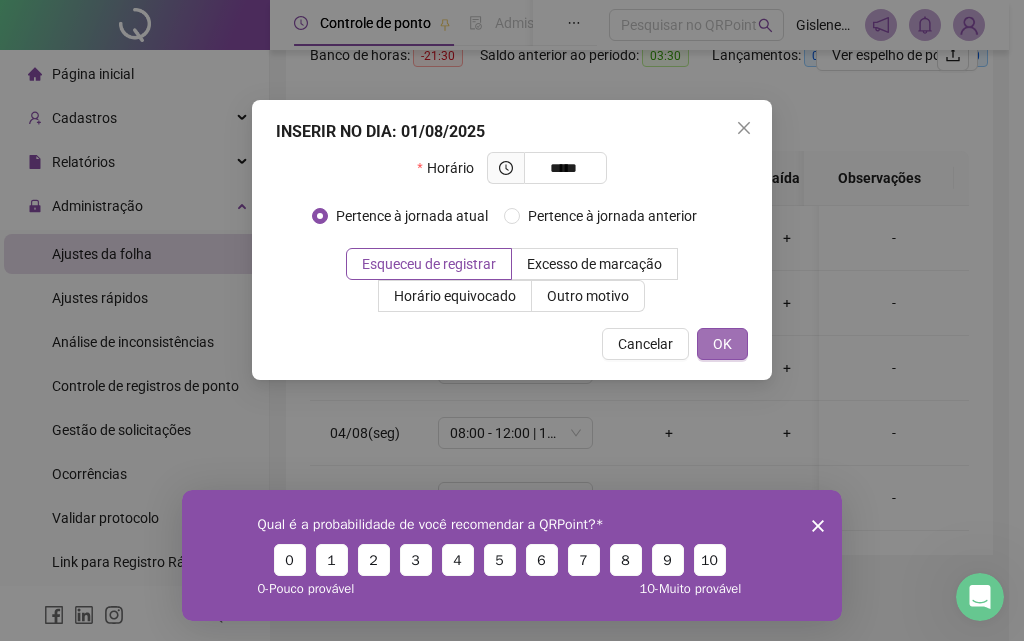 type on "*****" 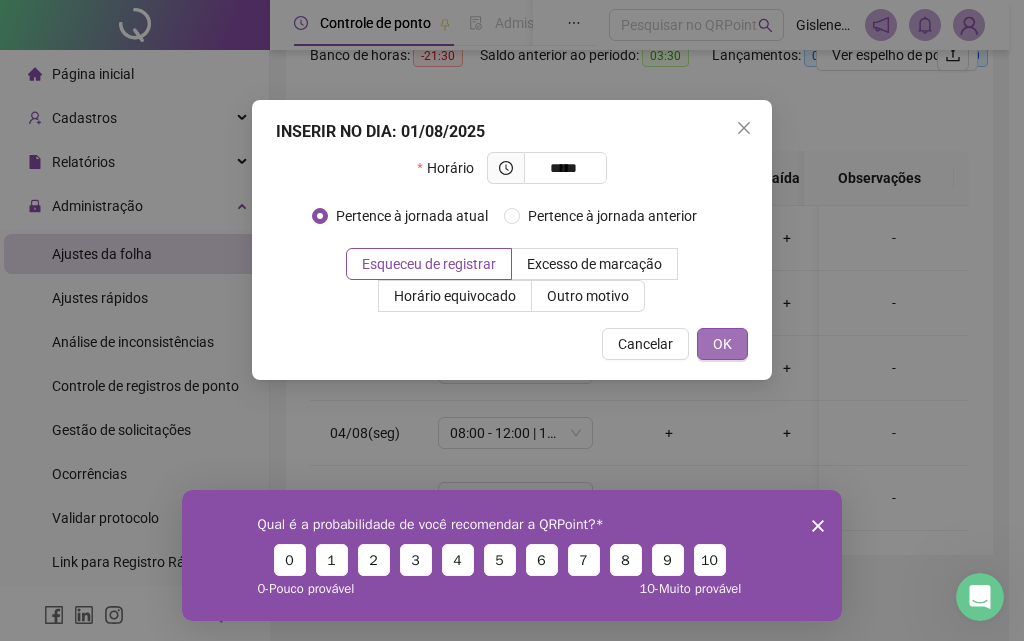 click on "OK" at bounding box center (722, 344) 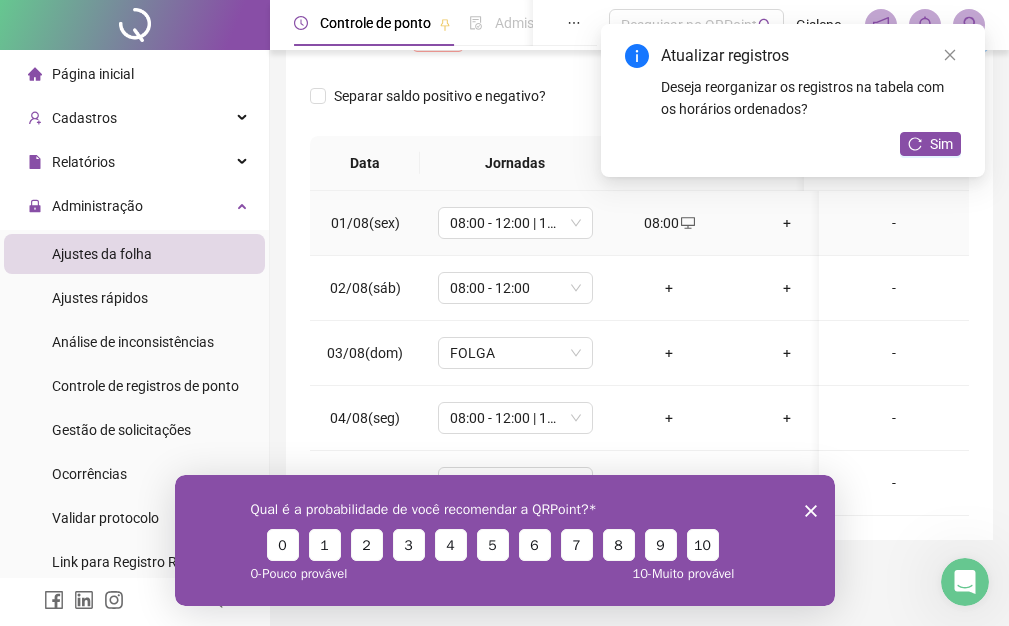 click on "+" at bounding box center (787, 223) 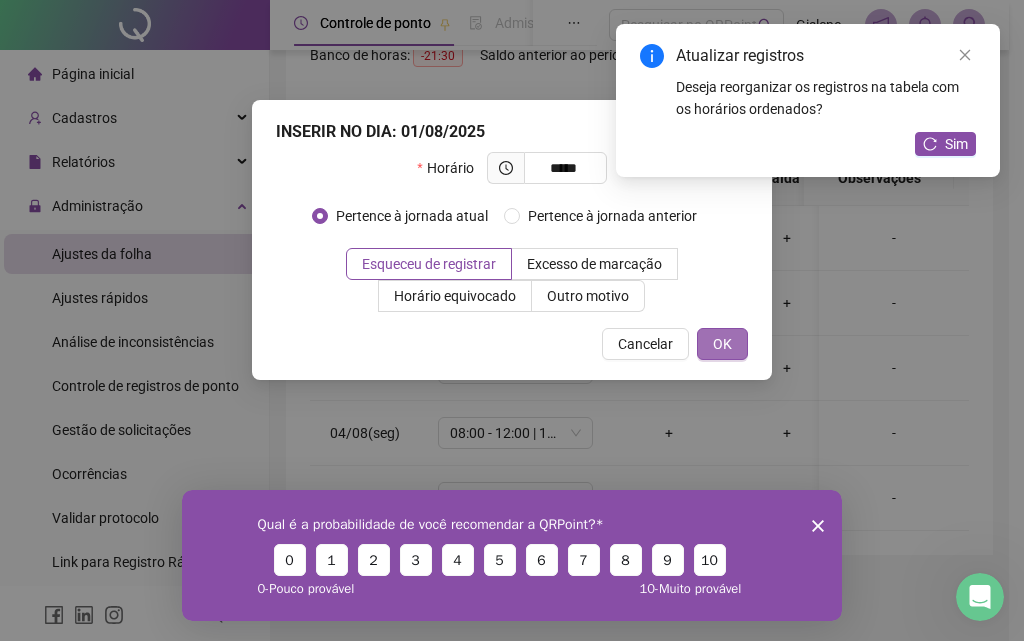 type on "*****" 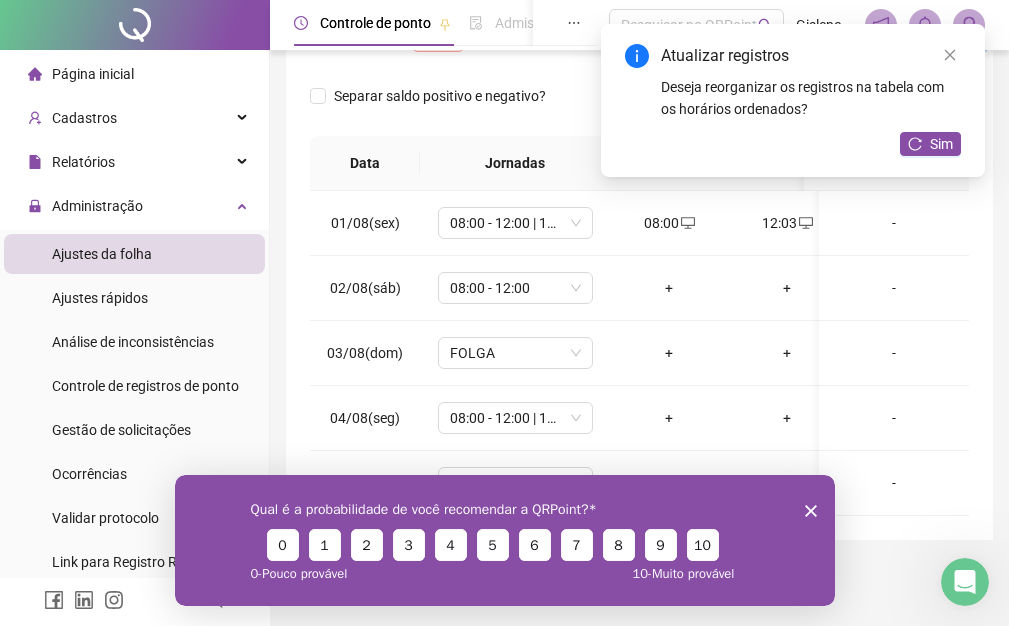 click 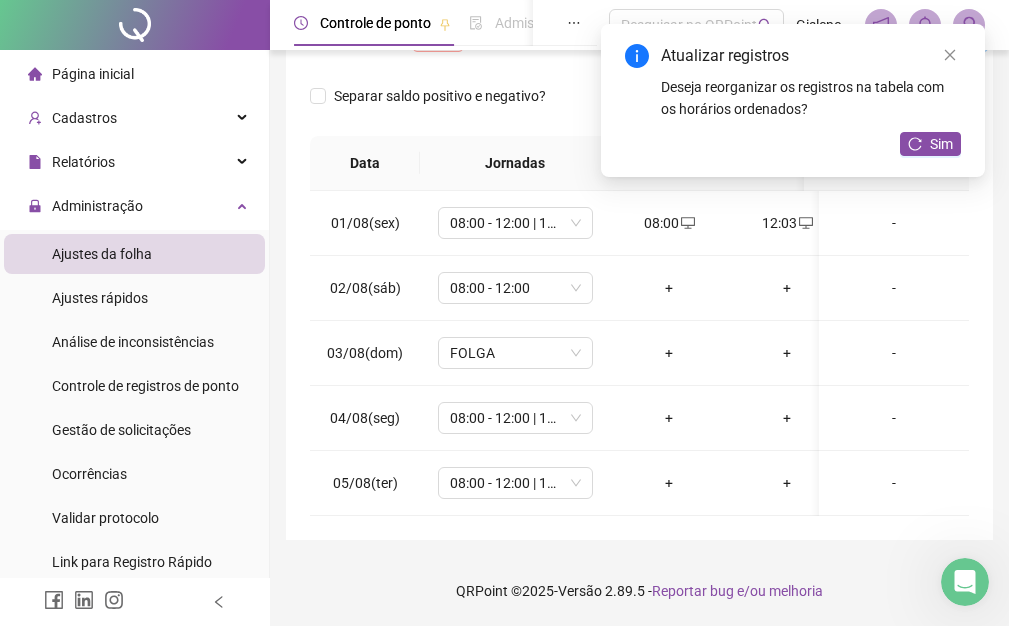 scroll, scrollTop: 0, scrollLeft: 43, axis: horizontal 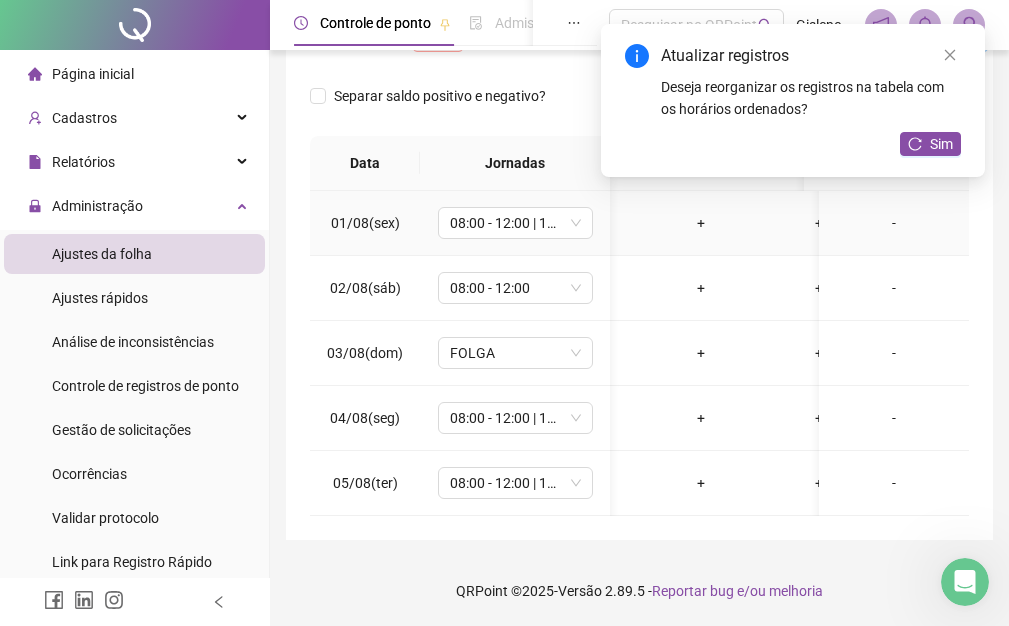click on "+" at bounding box center [701, 223] 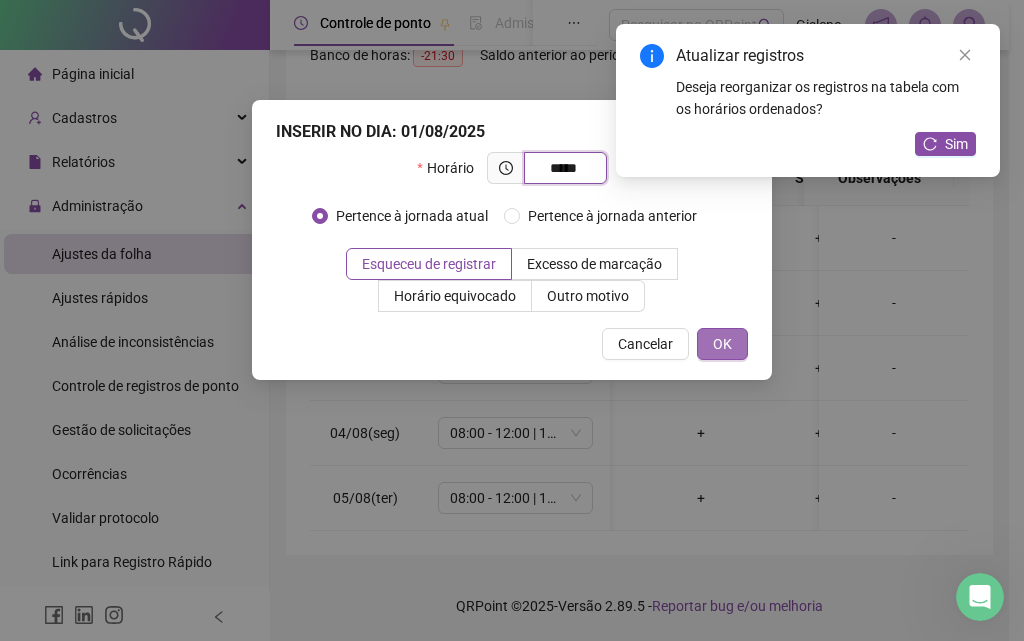 type on "*****" 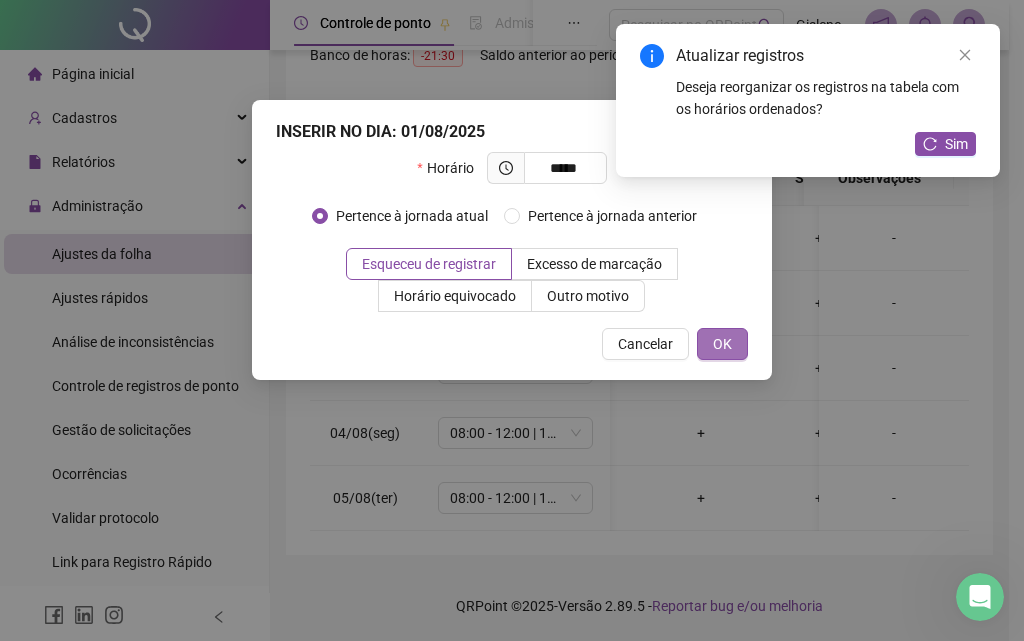 click on "OK" at bounding box center [722, 344] 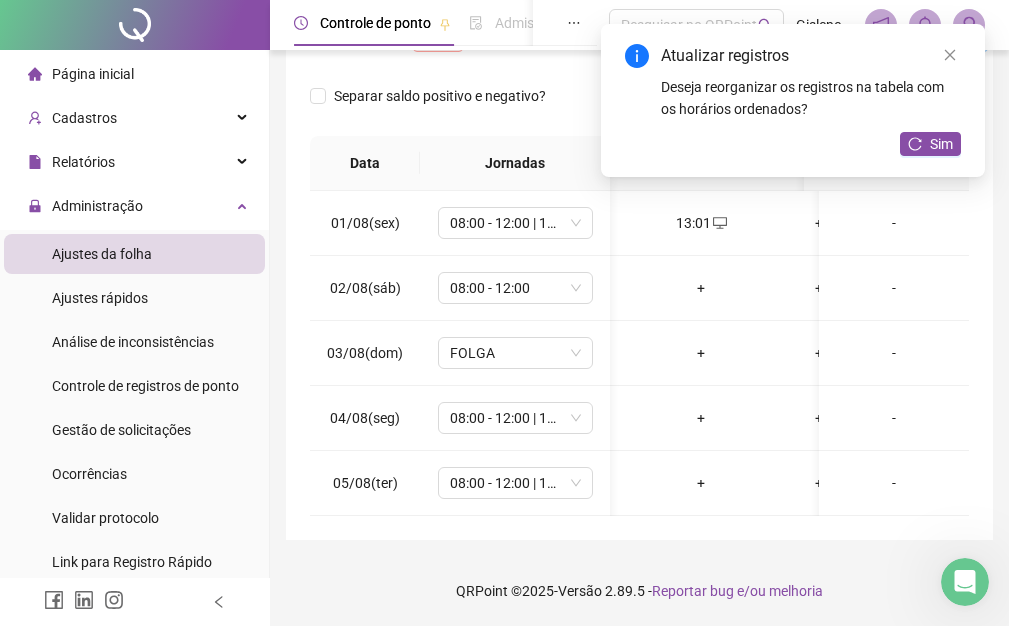 scroll, scrollTop: 0, scrollLeft: 278, axis: horizontal 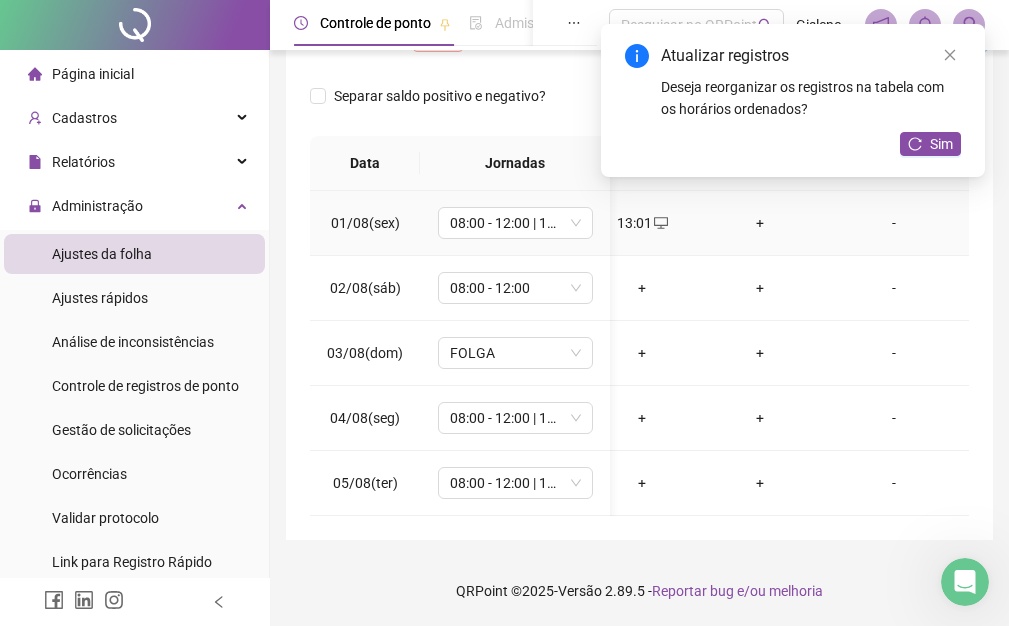 click on "+" at bounding box center [760, 223] 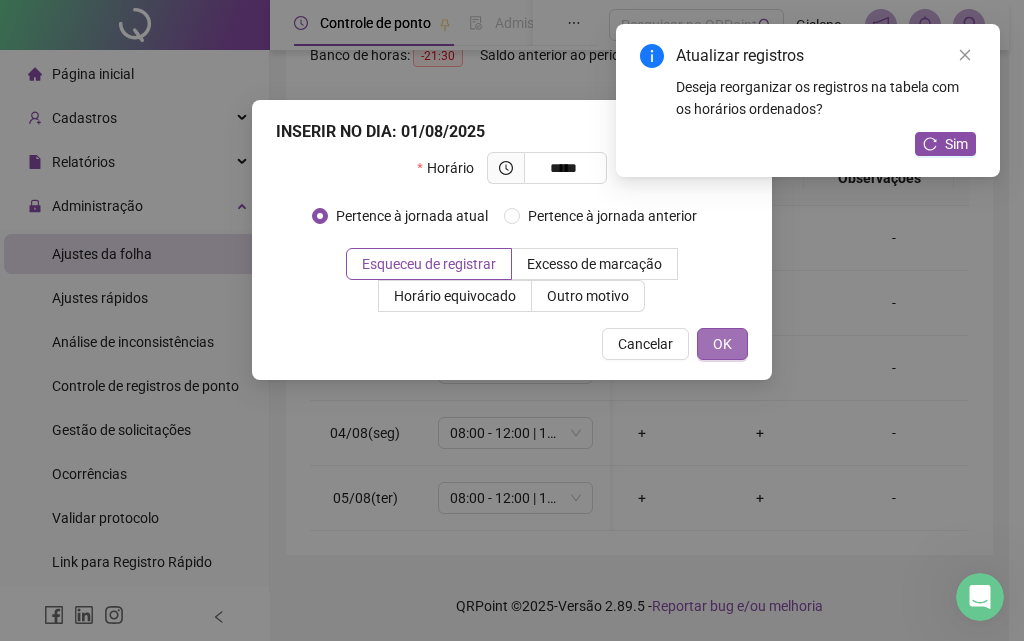 type on "*****" 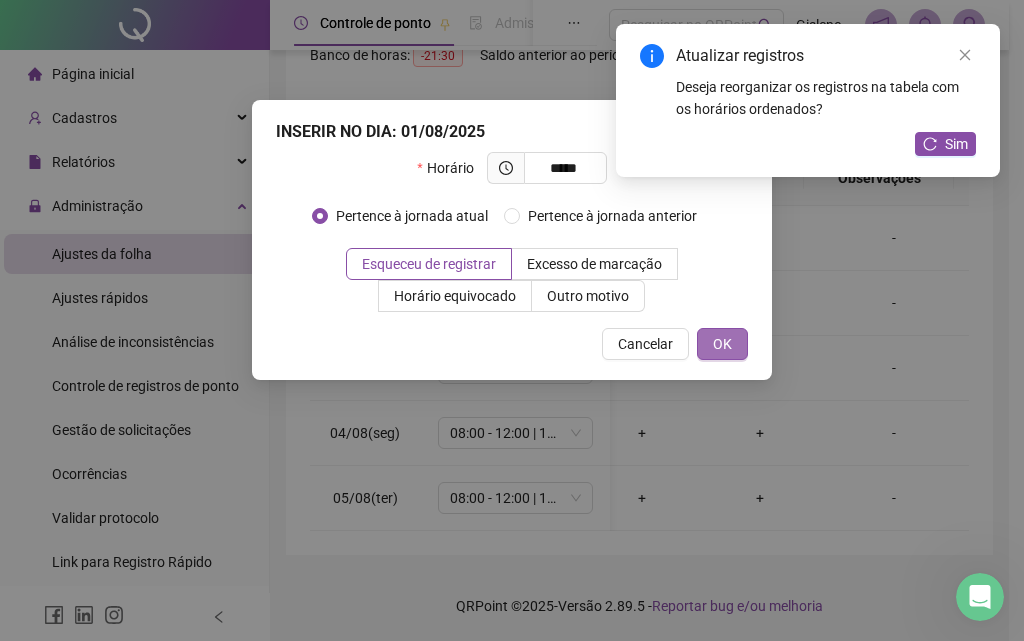 click on "OK" at bounding box center [722, 344] 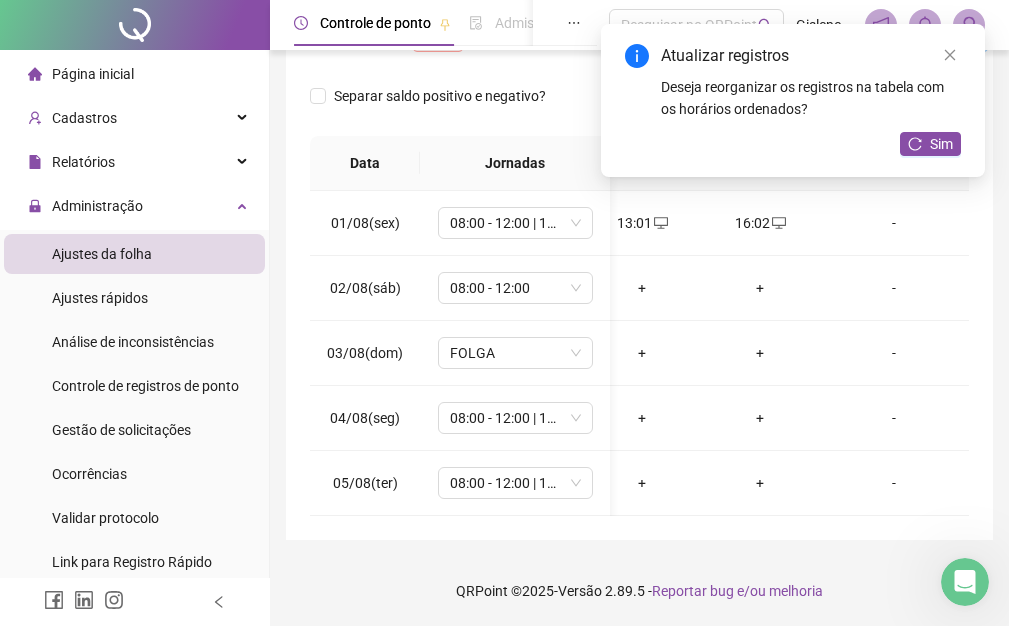scroll, scrollTop: 0, scrollLeft: 263, axis: horizontal 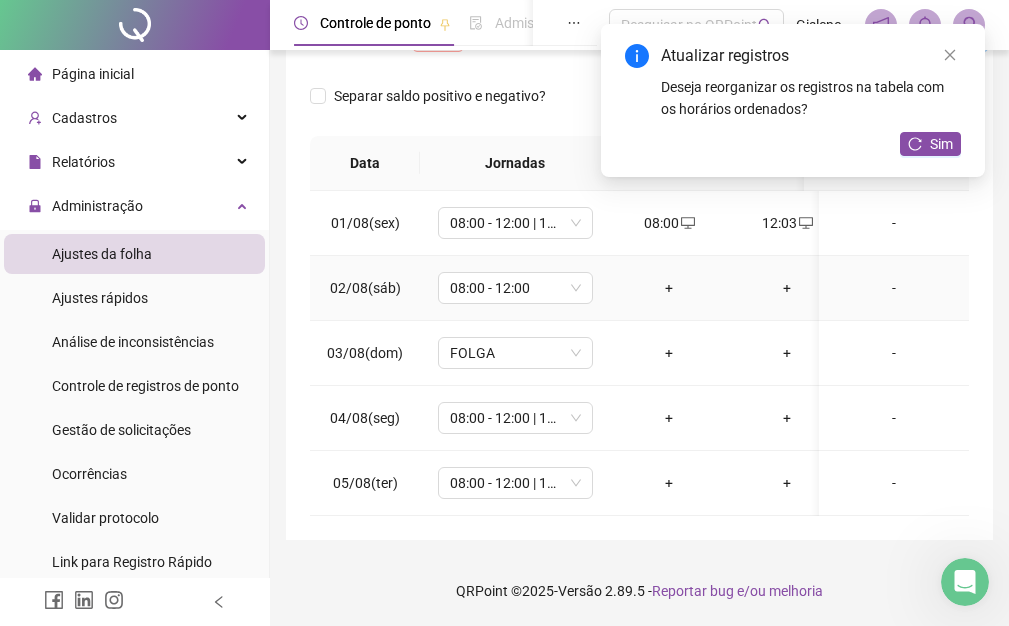 click on "+" at bounding box center [669, 288] 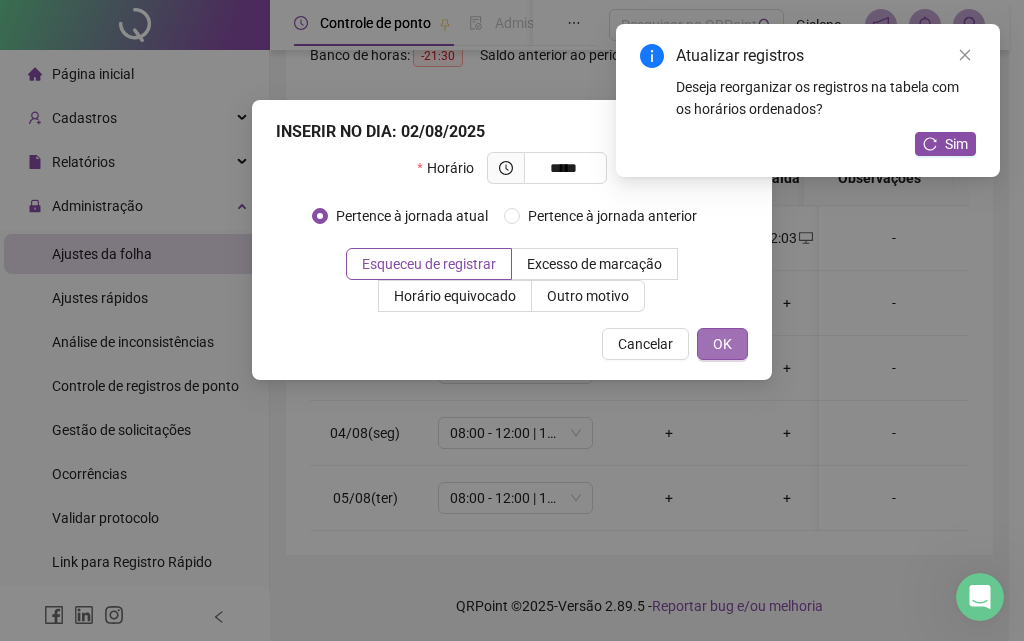 type on "*****" 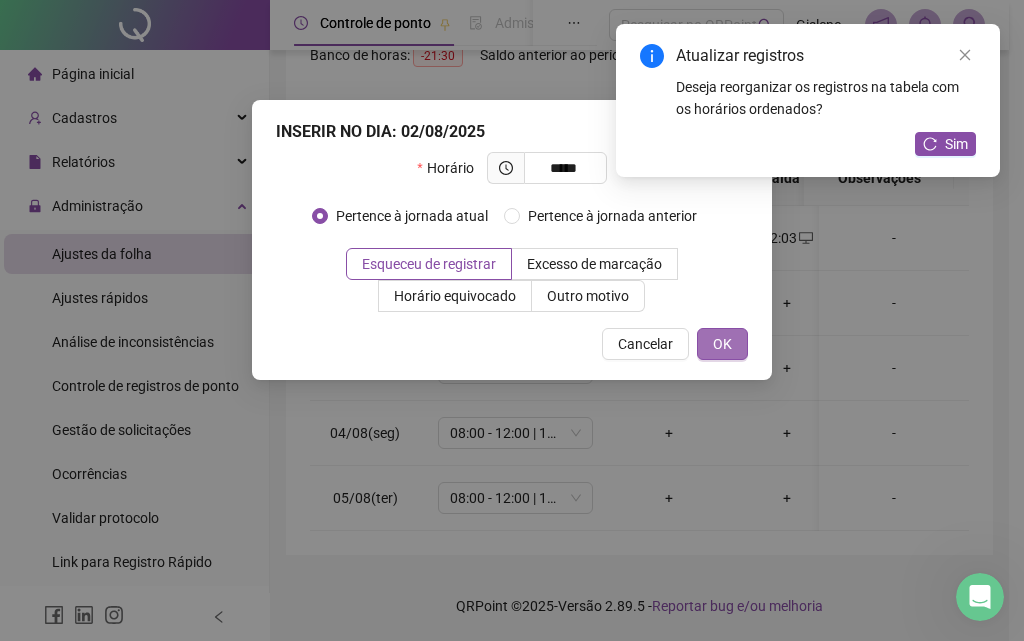 click on "OK" at bounding box center (722, 344) 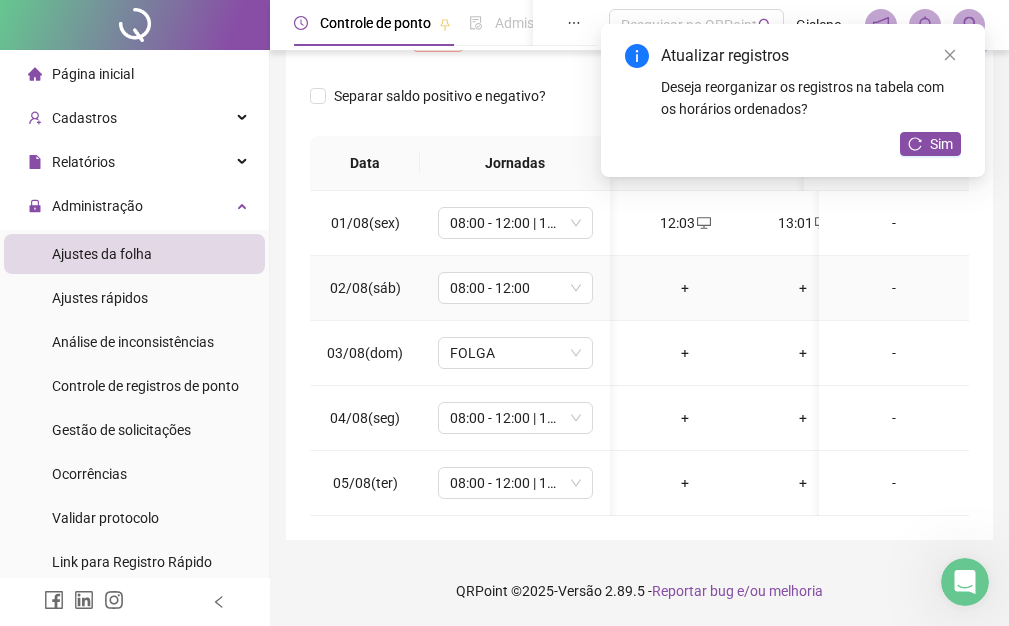click on "+" at bounding box center [685, 288] 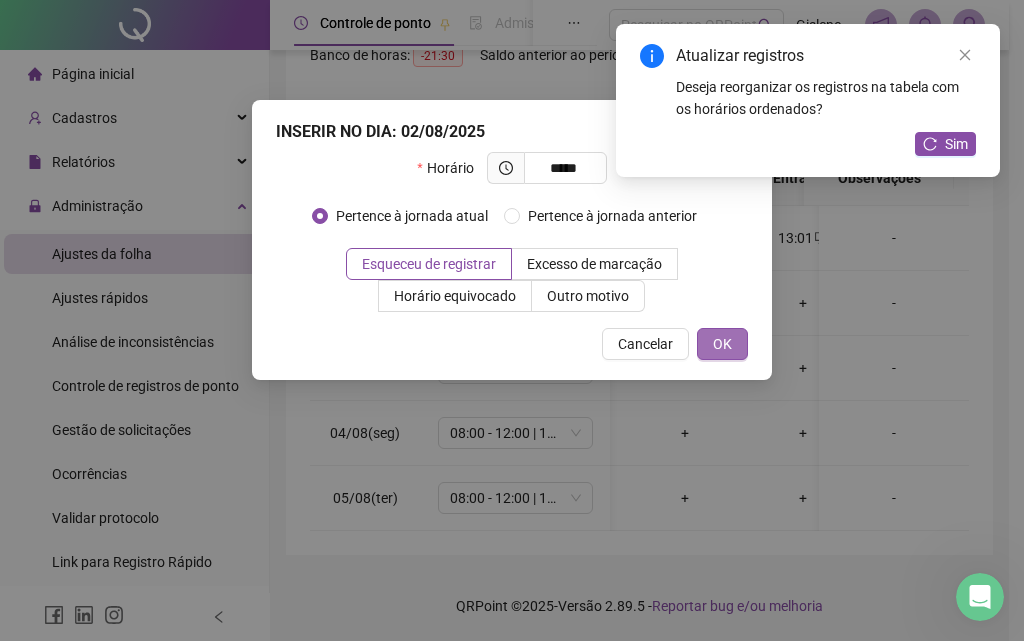 type on "*****" 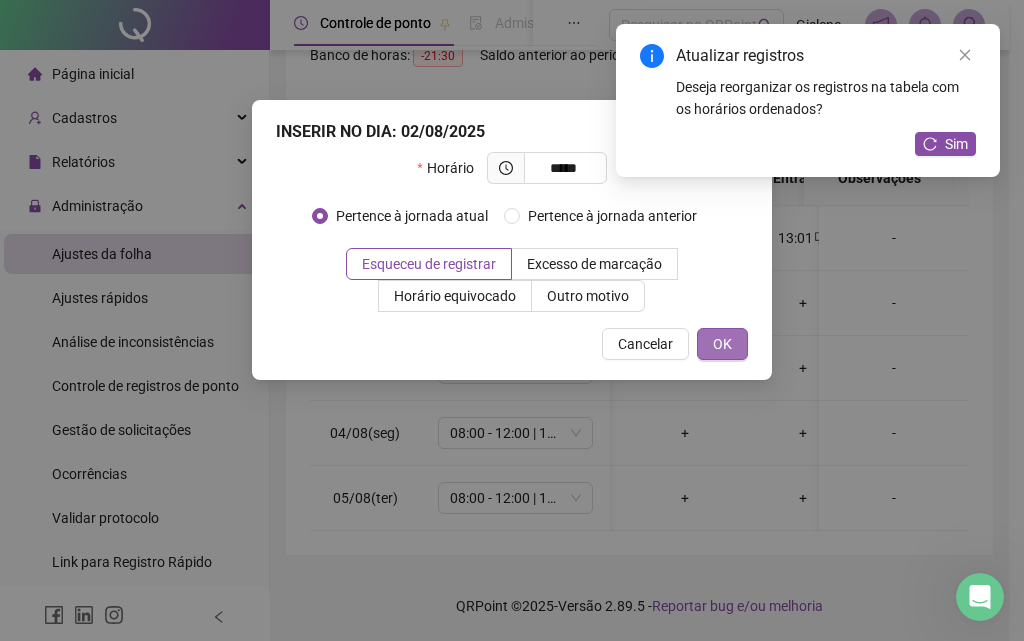 click on "OK" at bounding box center [722, 344] 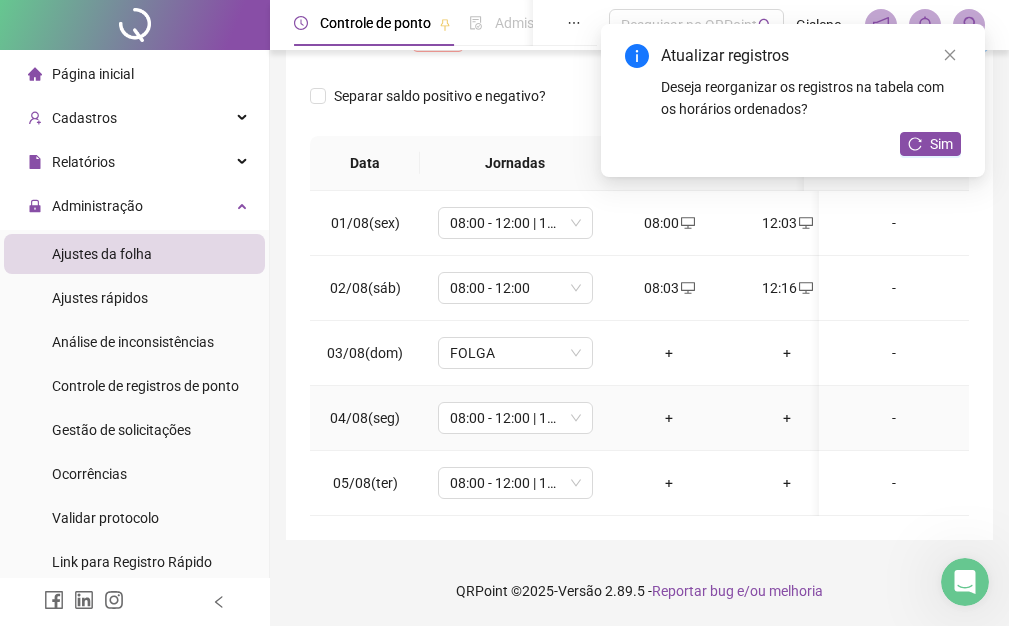 click on "+" at bounding box center [669, 418] 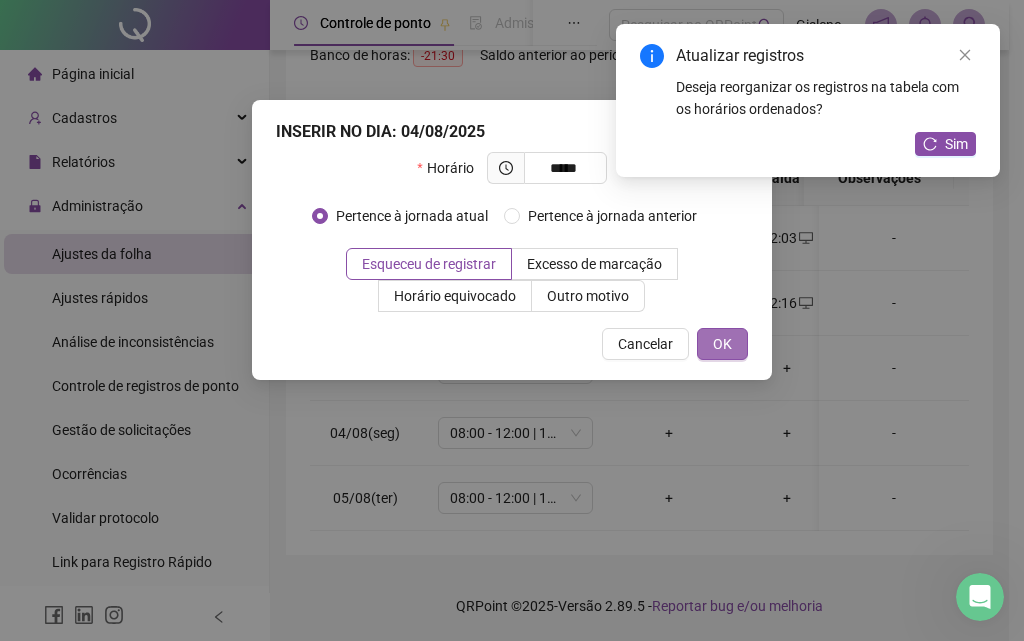 type on "*****" 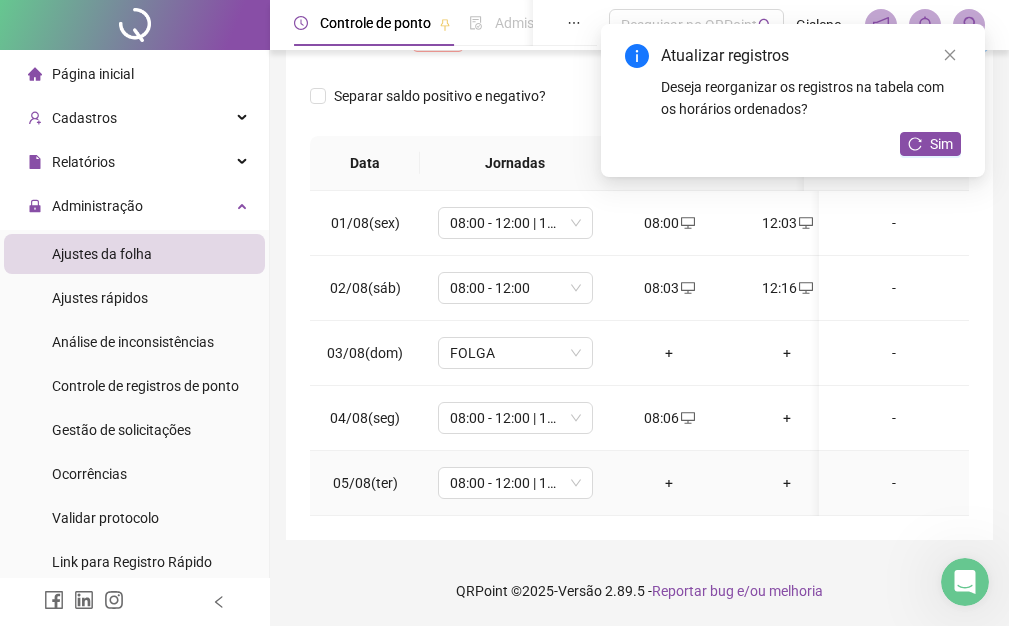 click on "+" at bounding box center [669, 483] 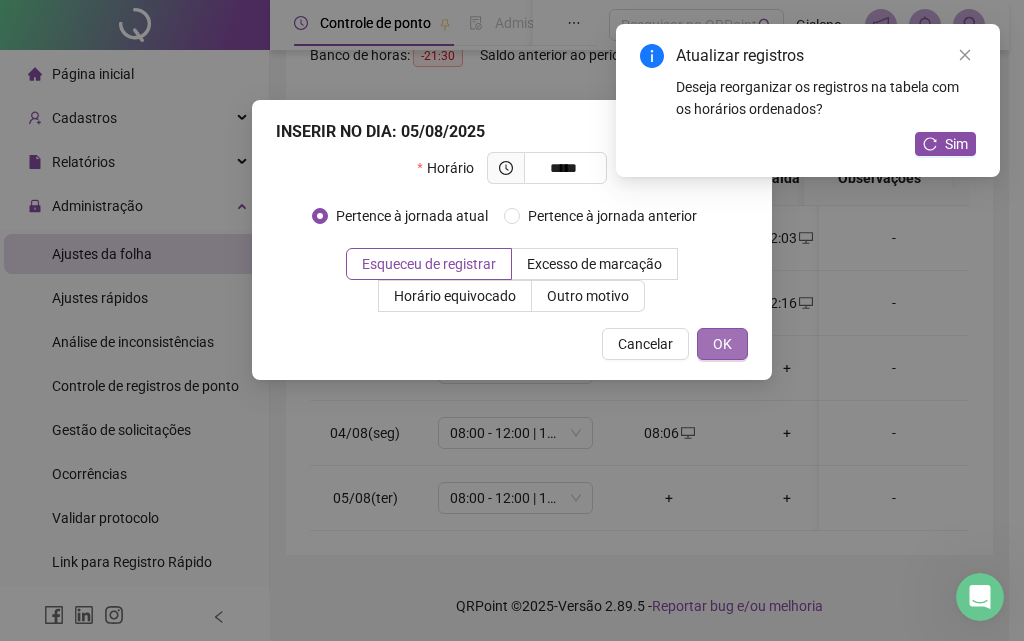 type on "*****" 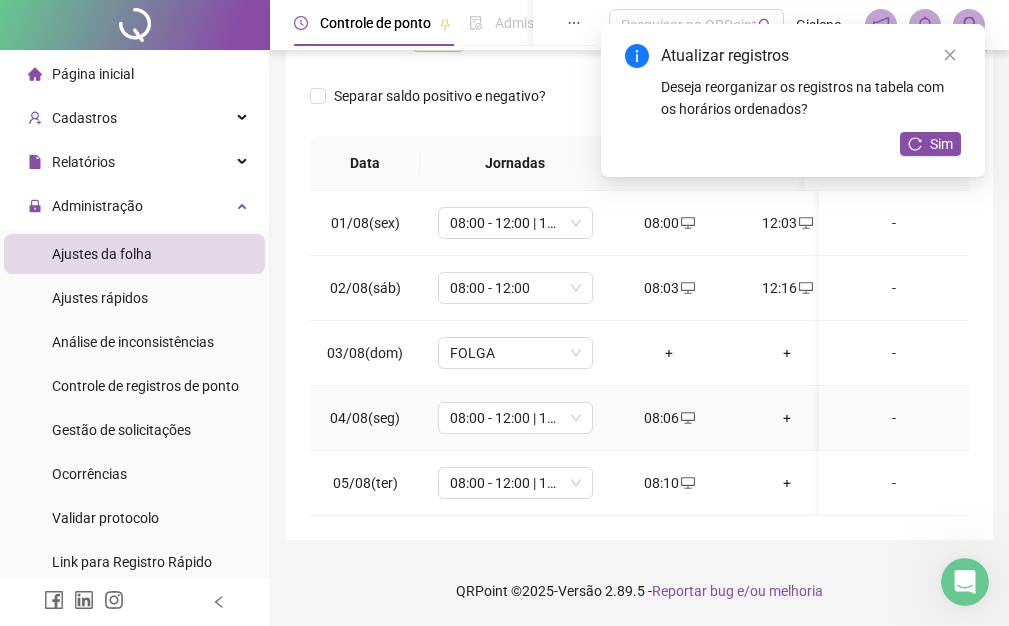 click on "+" at bounding box center [787, 418] 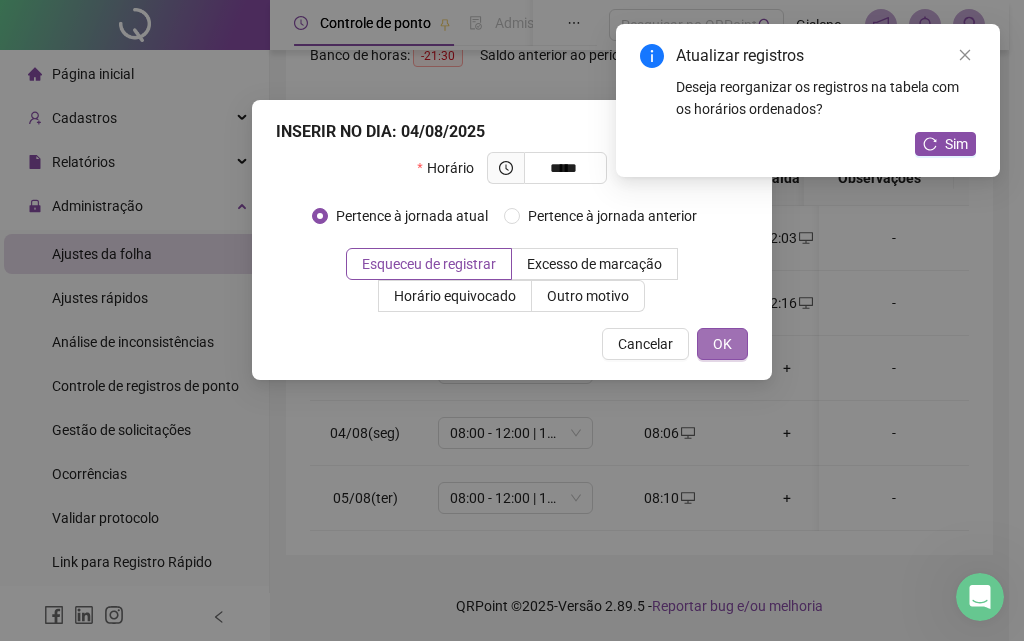 type on "*****" 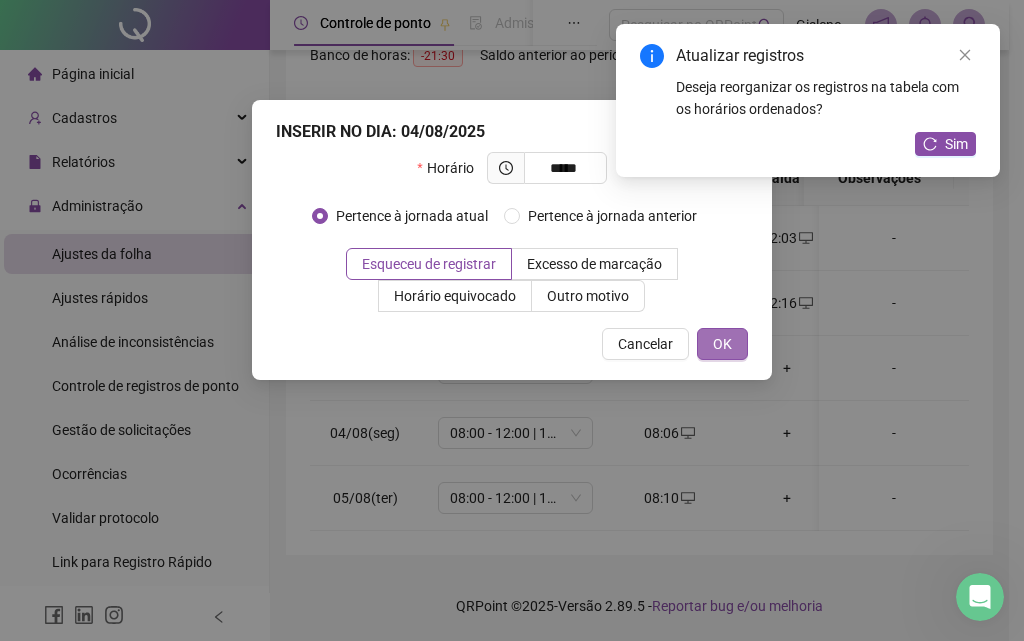 click on "OK" at bounding box center [722, 344] 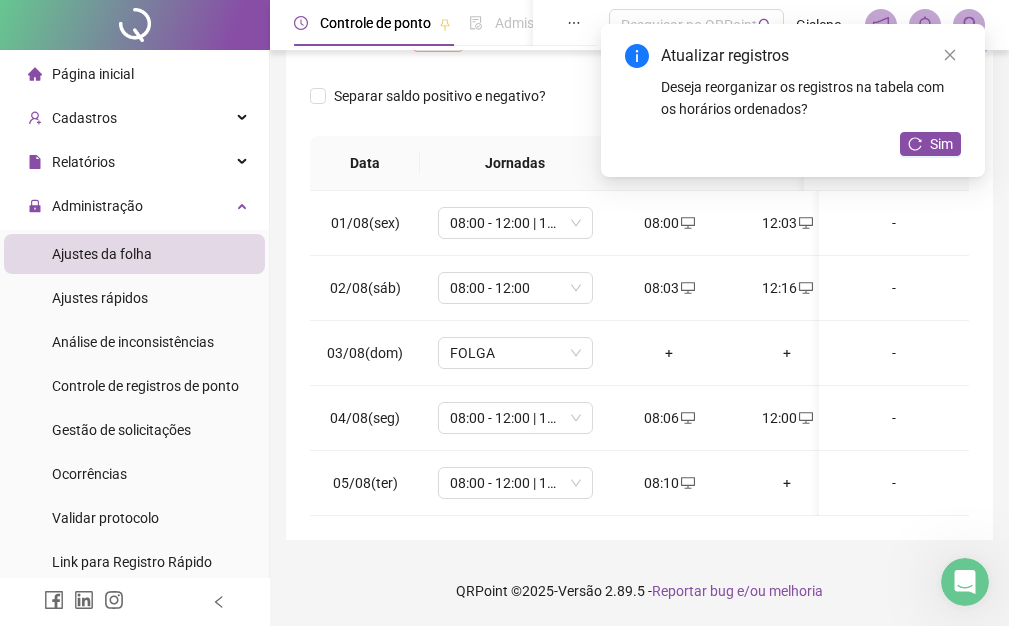 scroll, scrollTop: 0, scrollLeft: 143, axis: horizontal 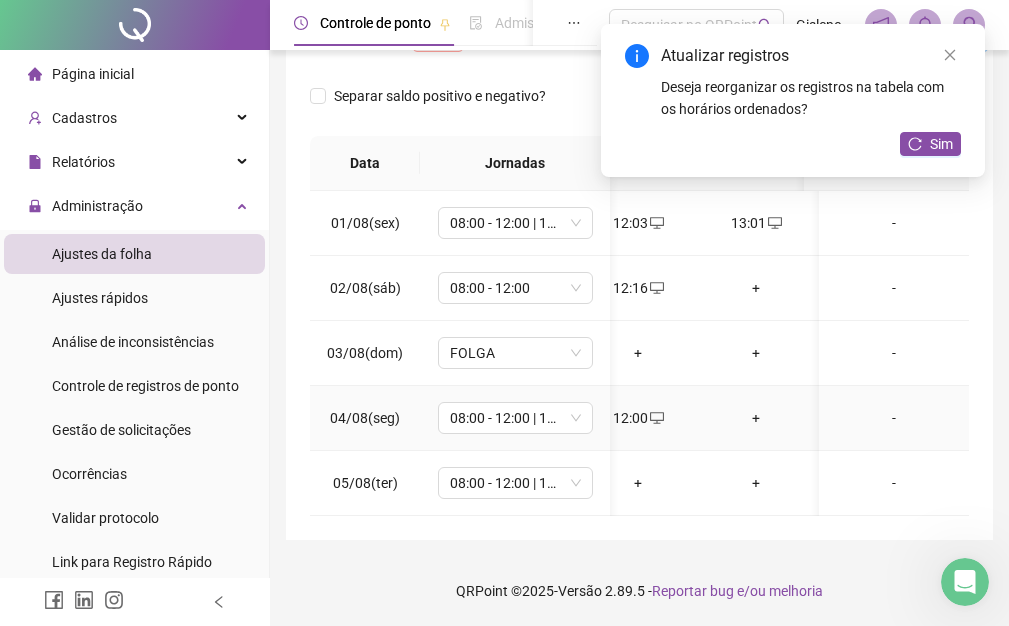 click on "+" at bounding box center [756, 418] 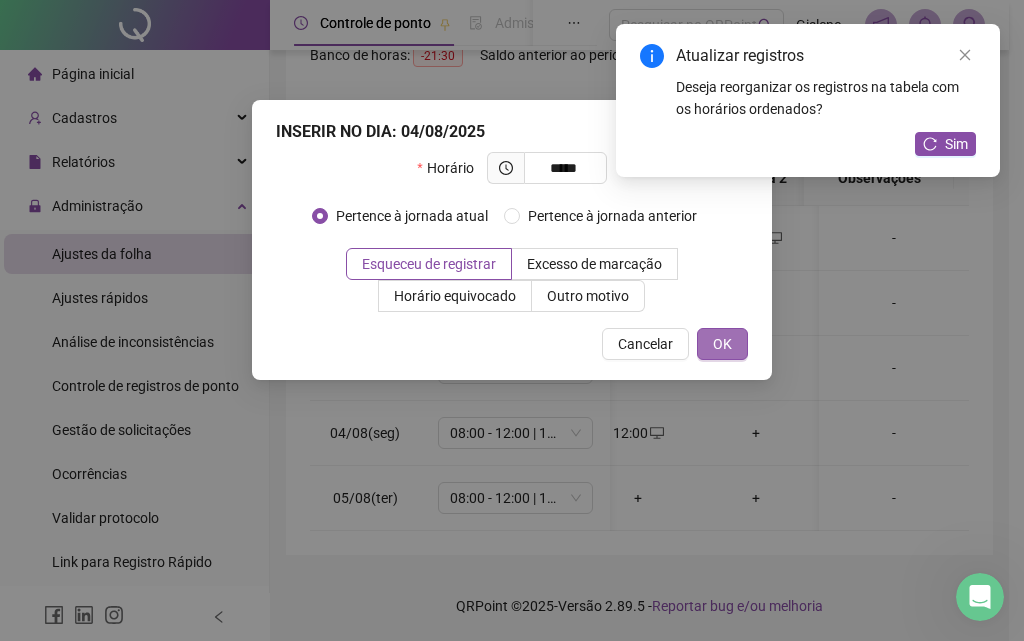 type on "*****" 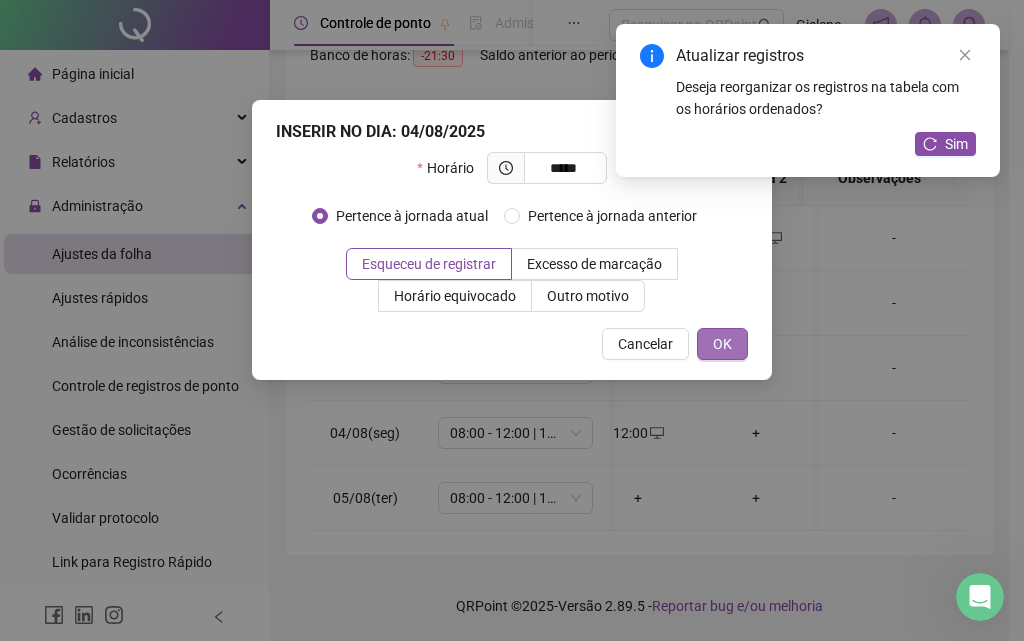 click on "OK" at bounding box center (722, 344) 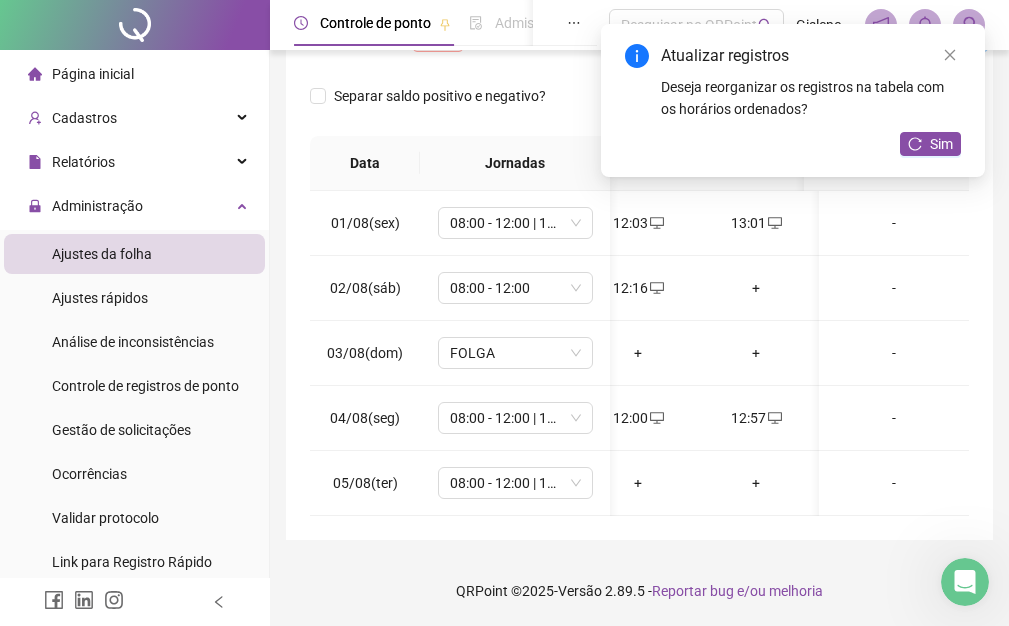 scroll, scrollTop: 0, scrollLeft: 248, axis: horizontal 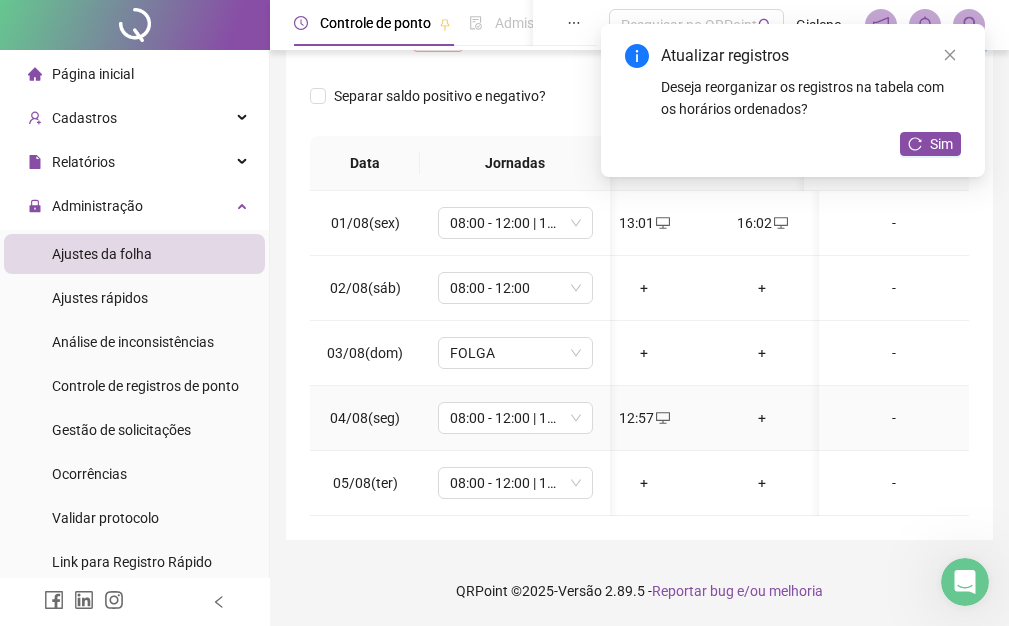 click on "+" at bounding box center (762, 418) 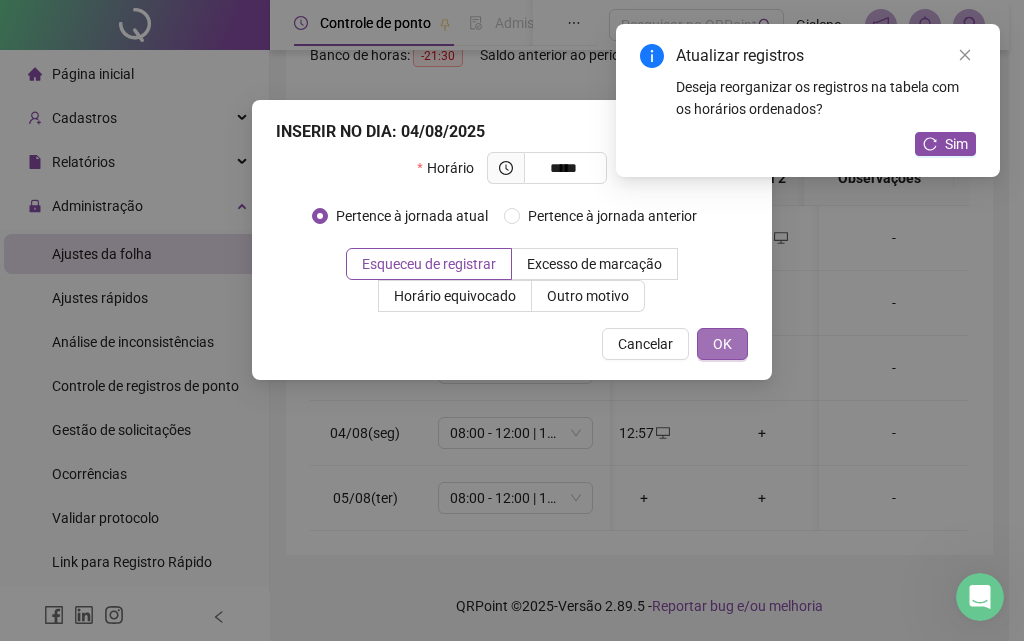 type on "*****" 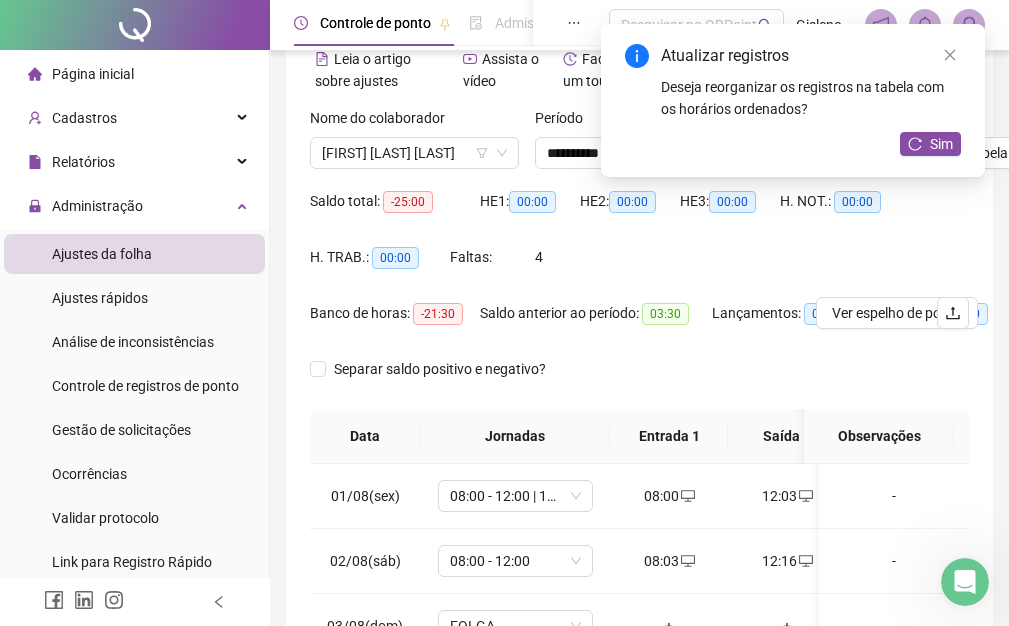 scroll, scrollTop: 72, scrollLeft: 0, axis: vertical 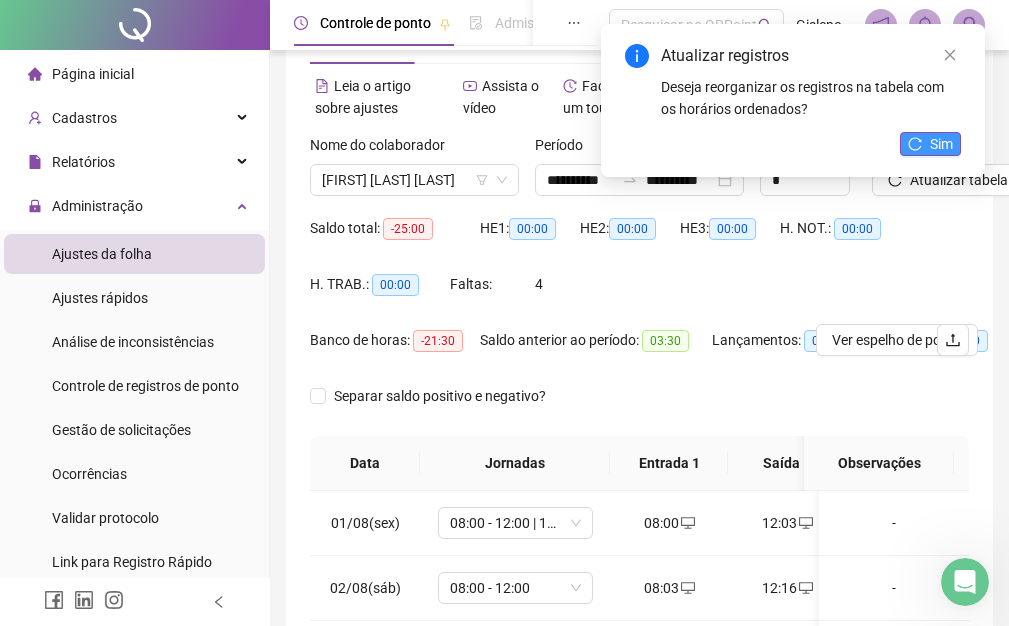 click 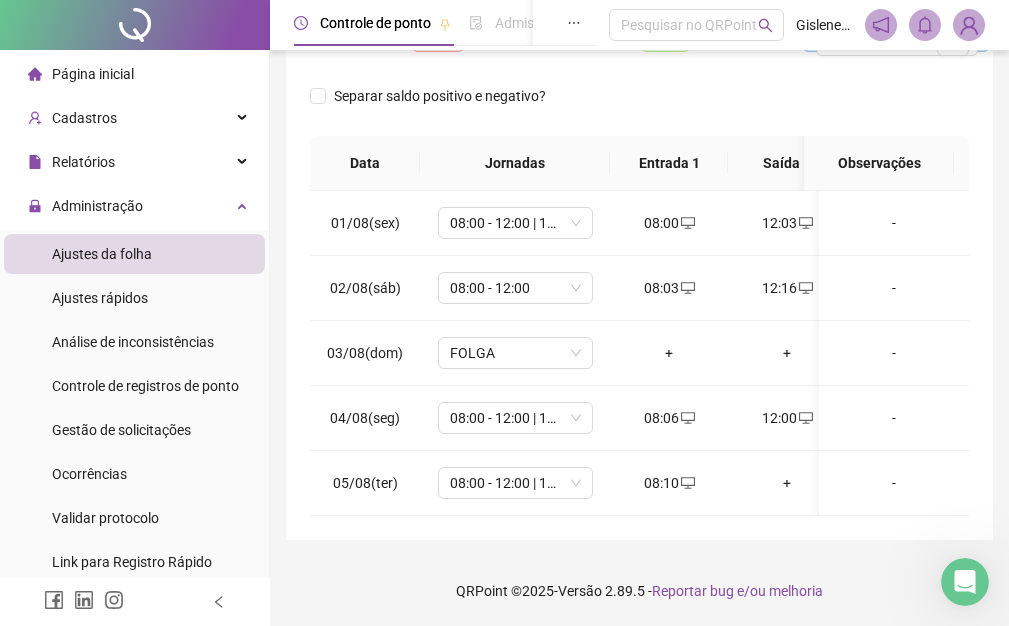 scroll, scrollTop: 387, scrollLeft: 0, axis: vertical 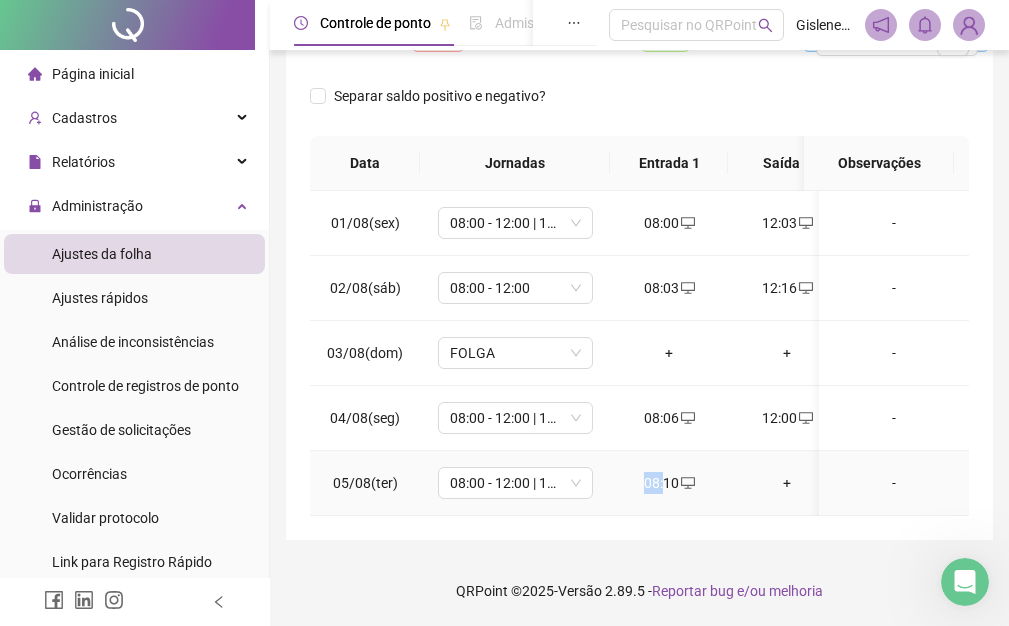drag, startPoint x: 618, startPoint y: 500, endPoint x: 662, endPoint y: 499, distance: 44.011364 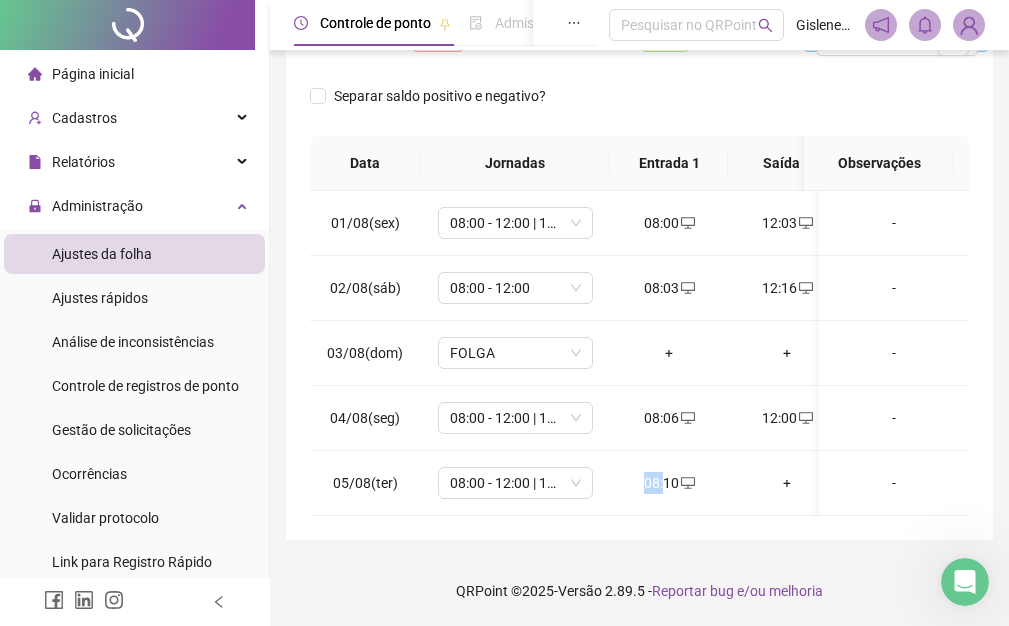 scroll, scrollTop: 0, scrollLeft: 67, axis: horizontal 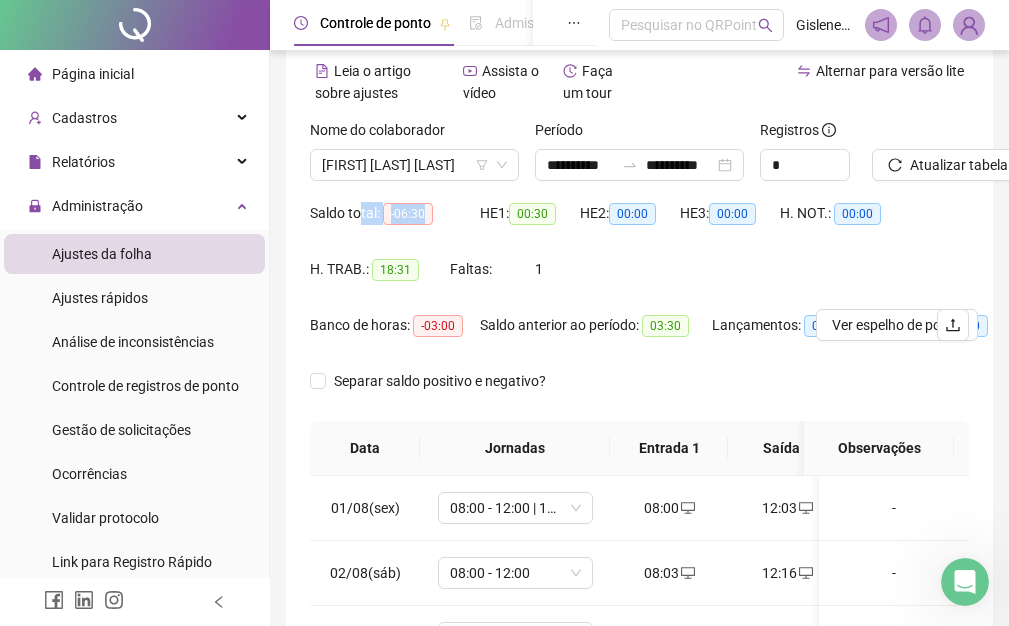 drag, startPoint x: 358, startPoint y: 214, endPoint x: 417, endPoint y: 226, distance: 60.207973 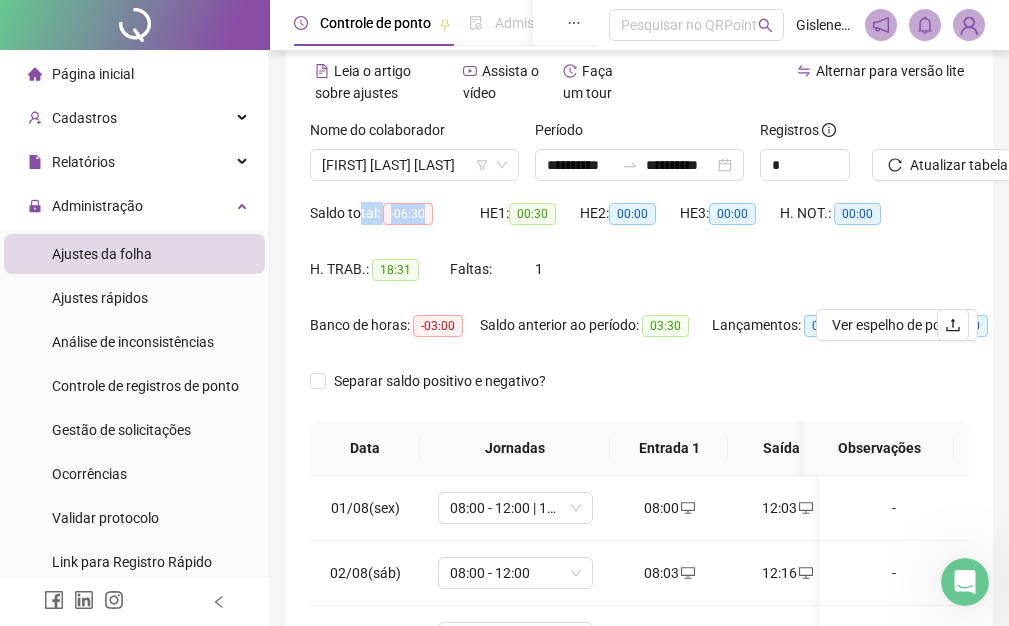 click on "-06:30" at bounding box center (408, 214) 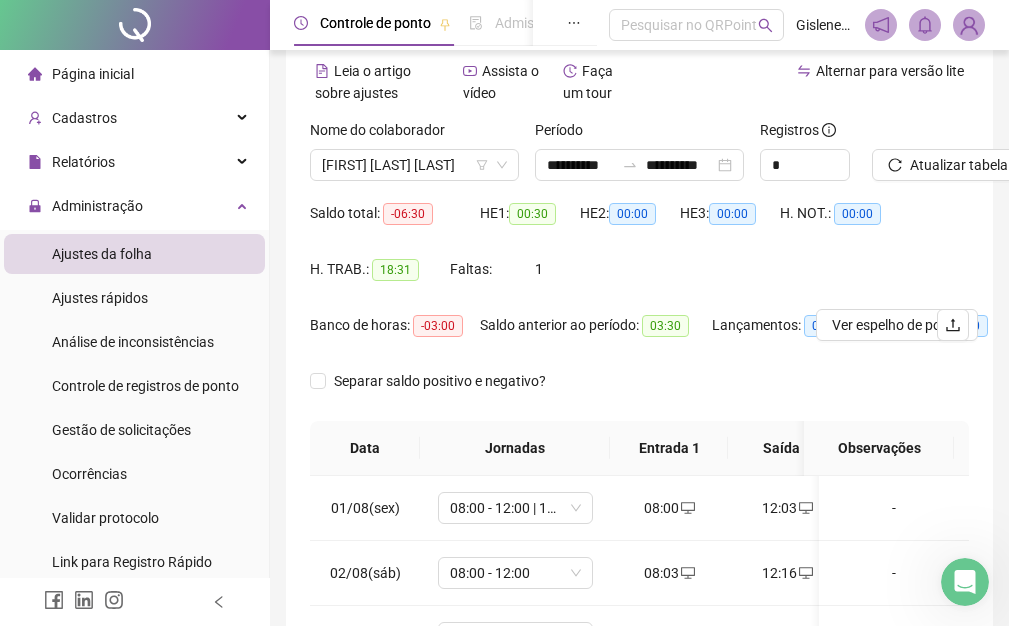 click on "-03:00" at bounding box center [438, 326] 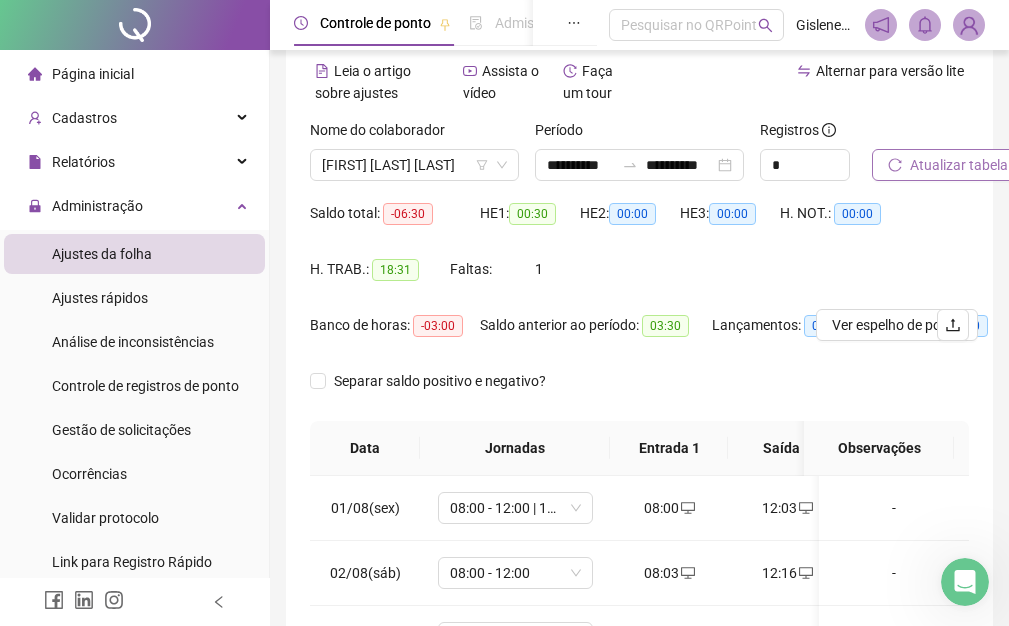 click on "Atualizar tabela" at bounding box center [959, 165] 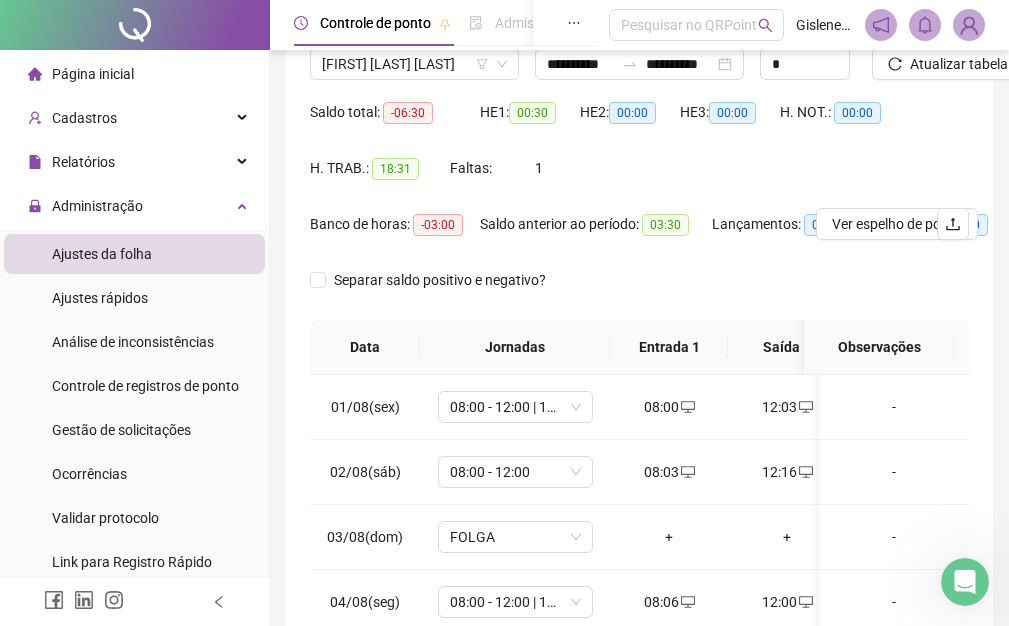 scroll, scrollTop: 187, scrollLeft: 0, axis: vertical 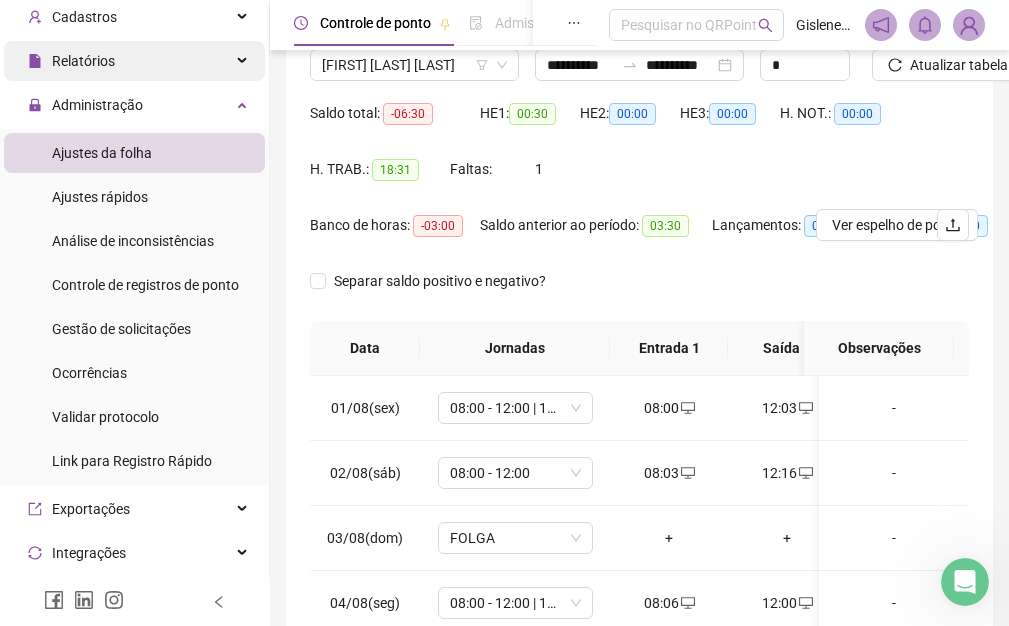 click on "Relatórios" at bounding box center (134, 61) 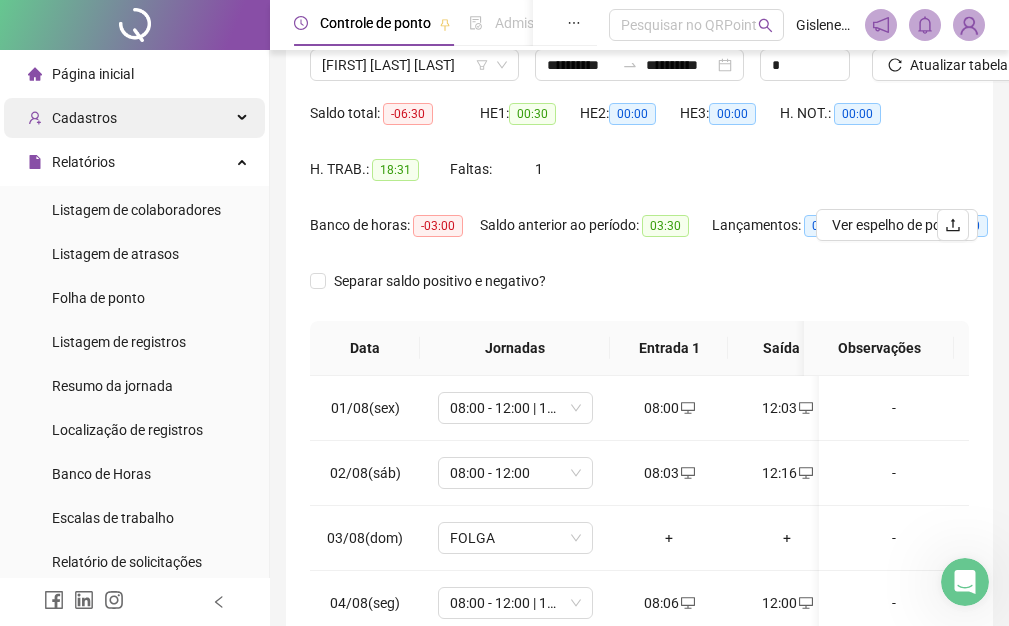 click on "Cadastros" at bounding box center (134, 118) 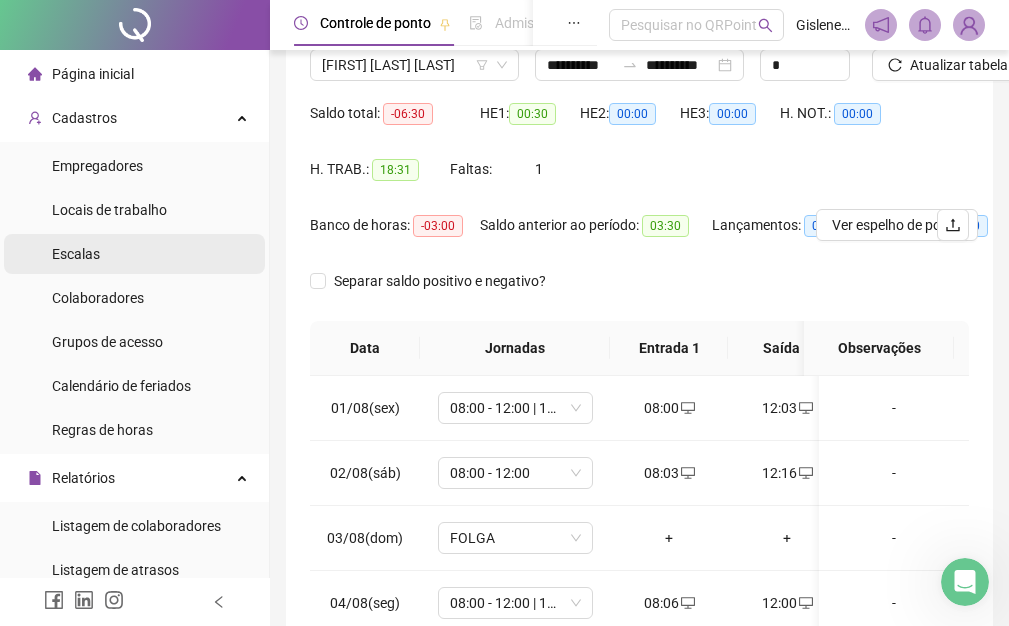 click on "Escalas" at bounding box center (134, 254) 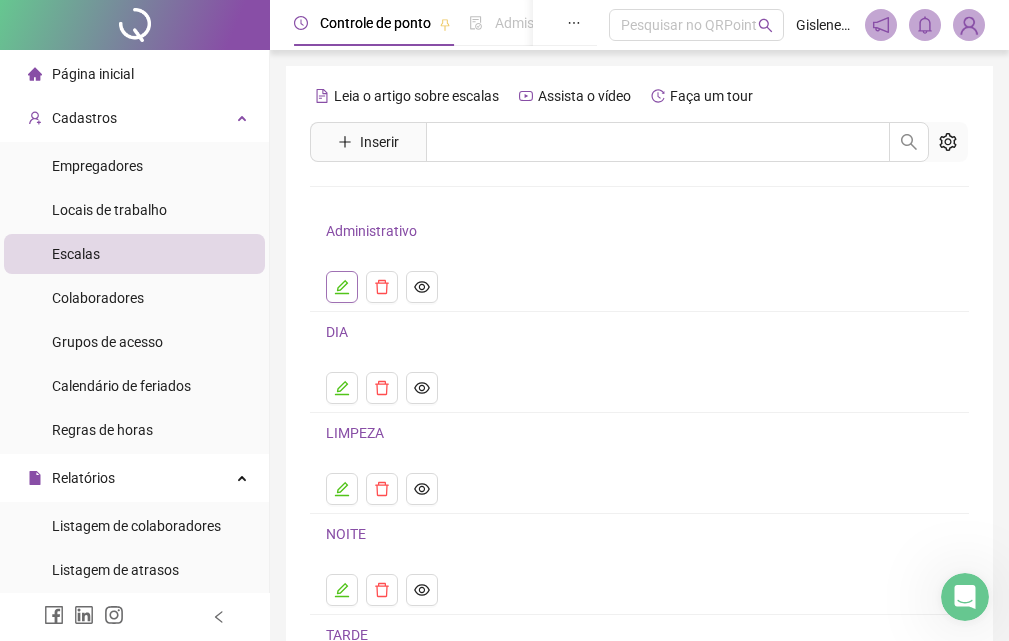 click at bounding box center (342, 287) 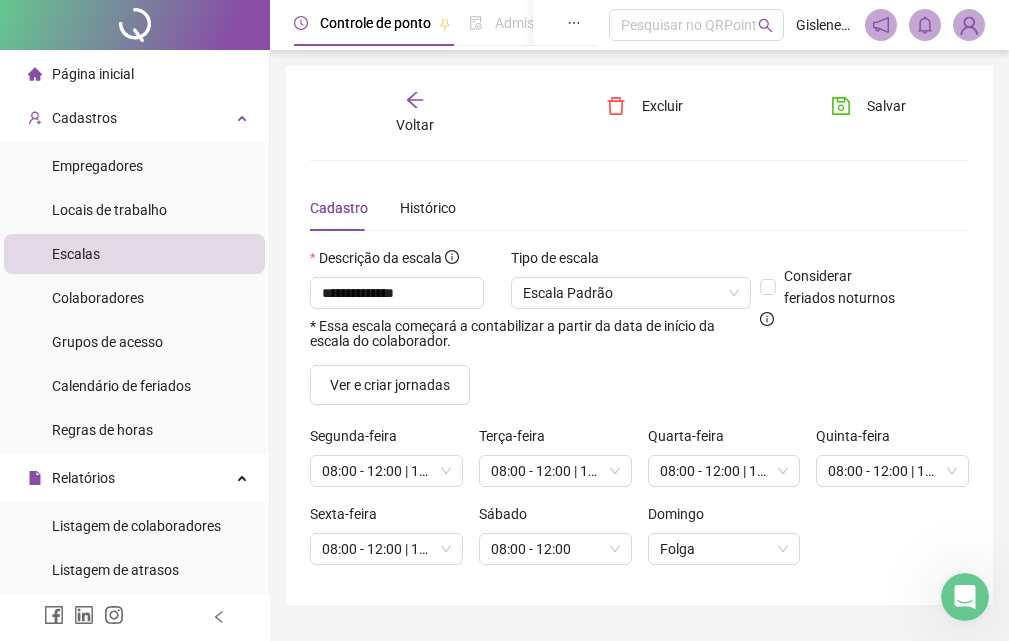 click on "Voltar" at bounding box center [414, 113] 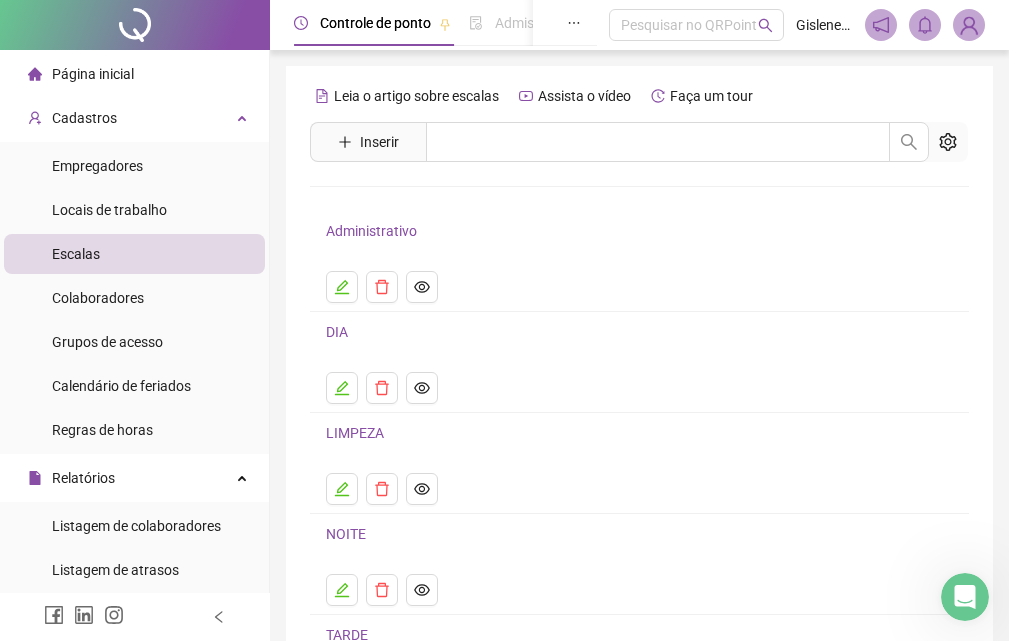 click on "Página inicial" at bounding box center [134, 74] 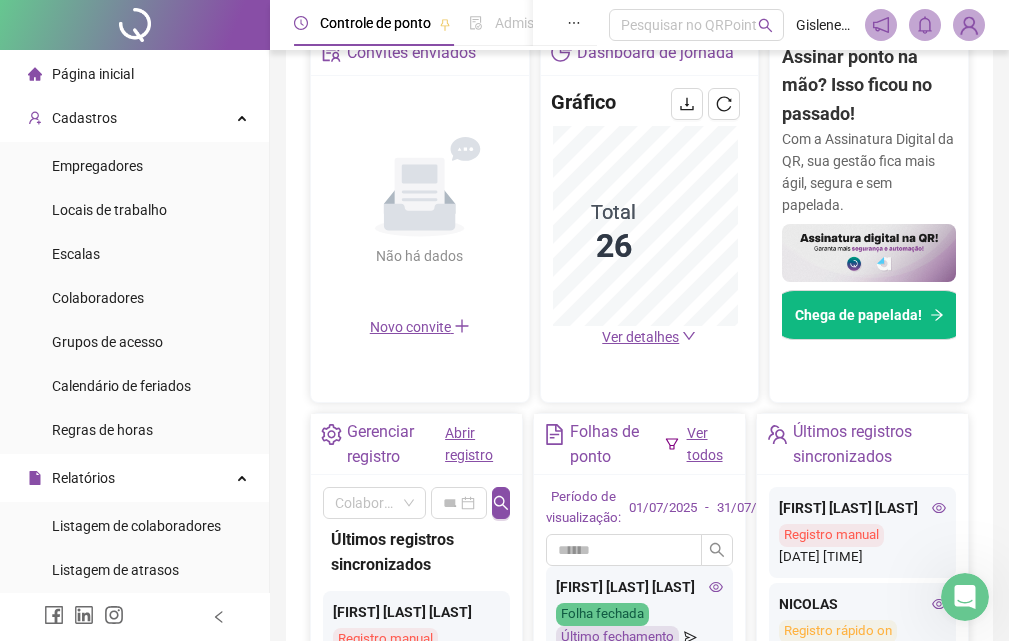 scroll, scrollTop: 456, scrollLeft: 0, axis: vertical 